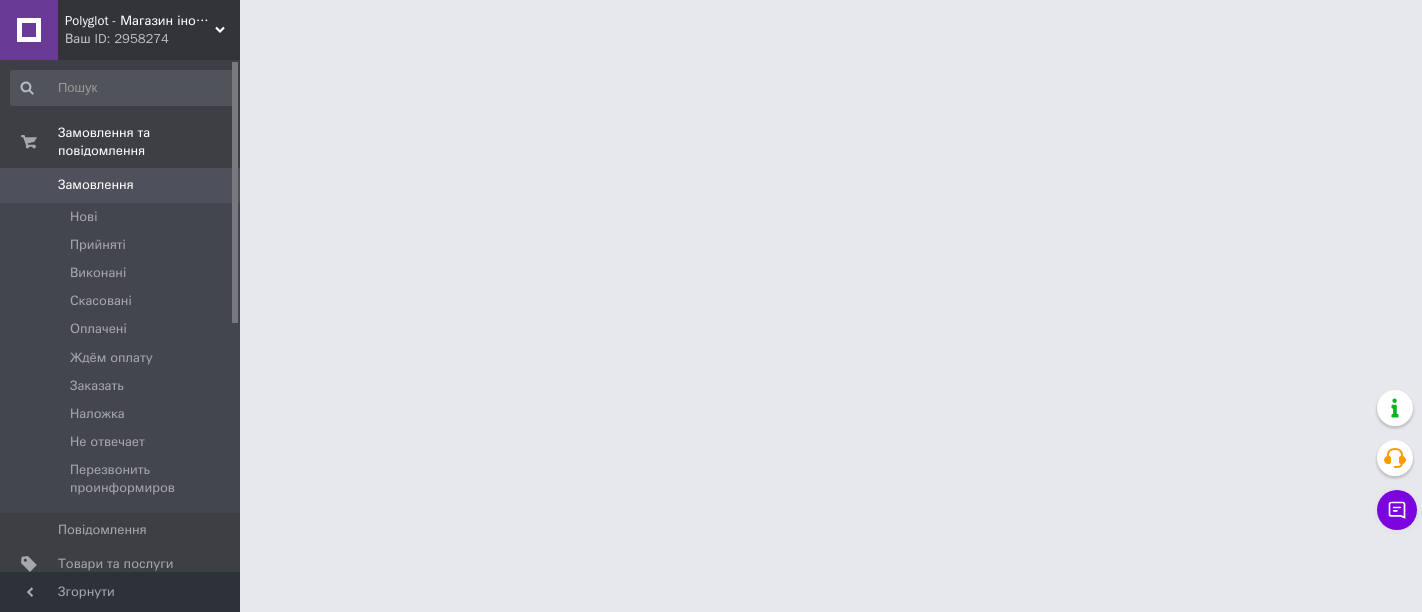 scroll, scrollTop: 0, scrollLeft: 0, axis: both 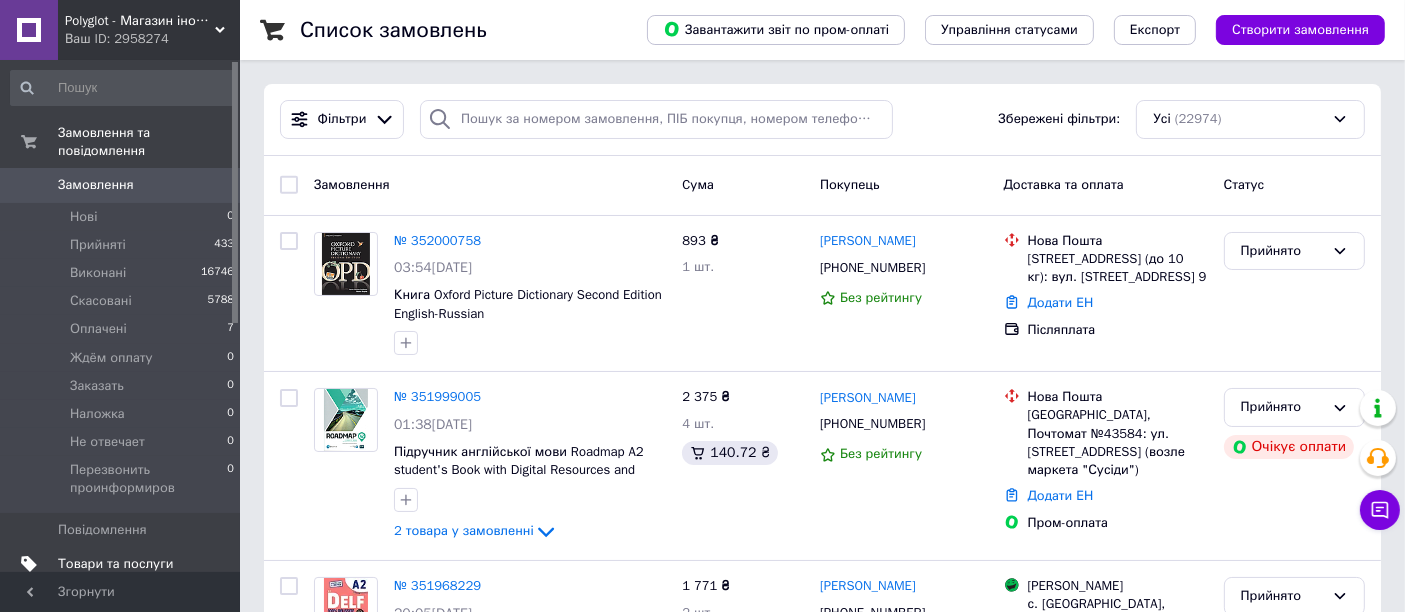 click on "Товари та послуги" at bounding box center (123, 564) 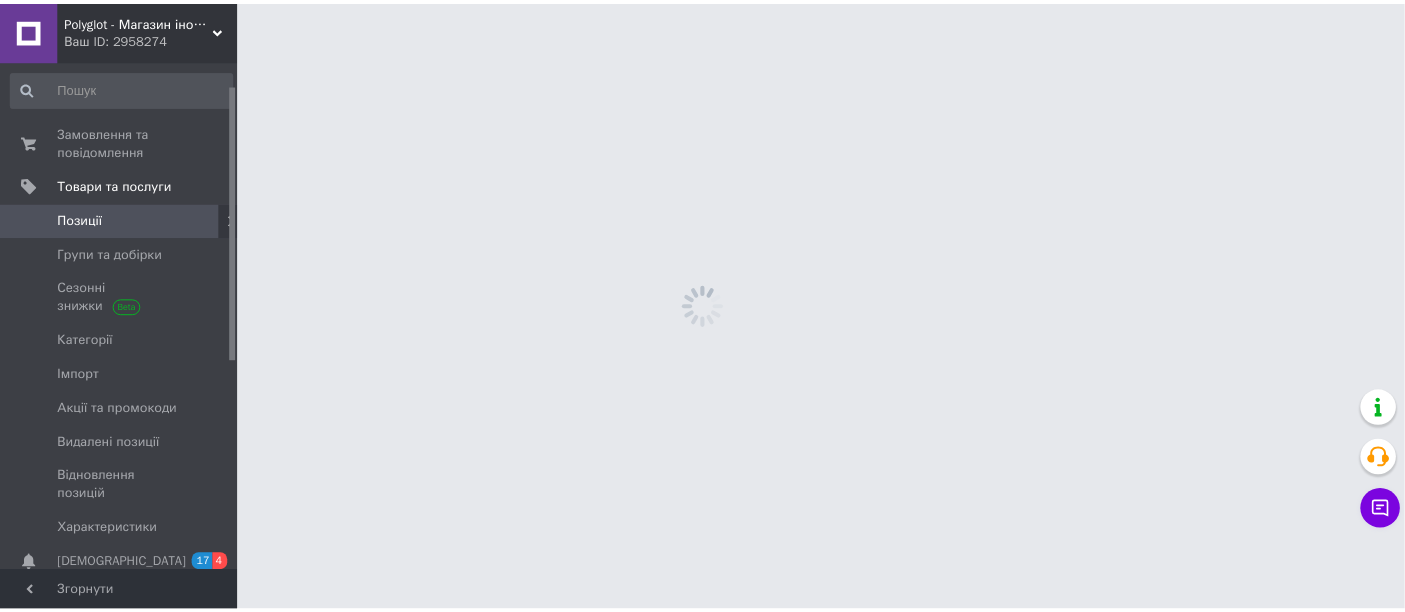 scroll, scrollTop: 161, scrollLeft: 0, axis: vertical 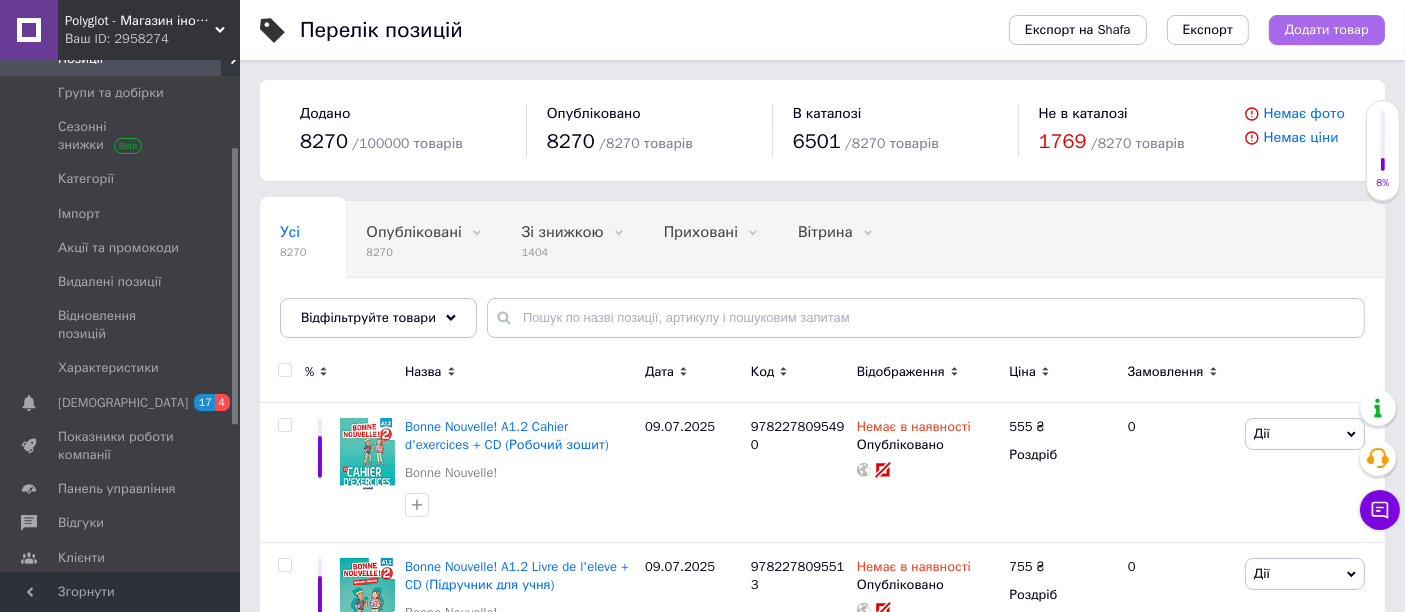 click on "Додати товар" at bounding box center [1327, 30] 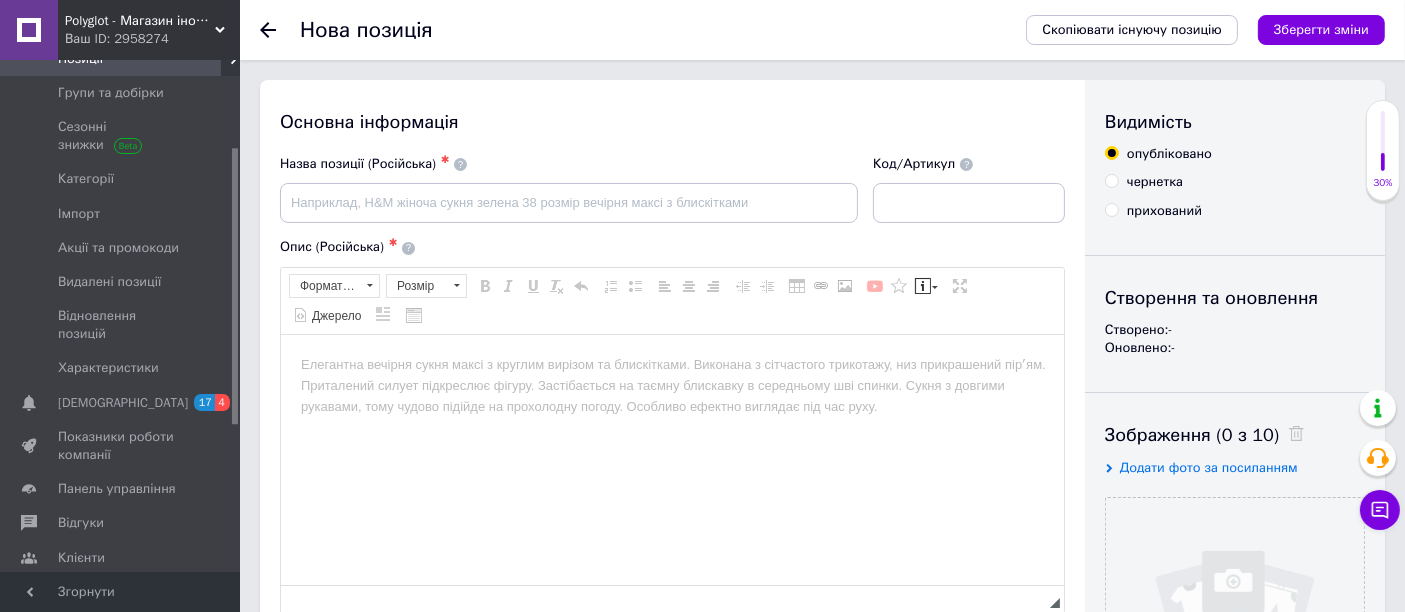 scroll, scrollTop: 0, scrollLeft: 0, axis: both 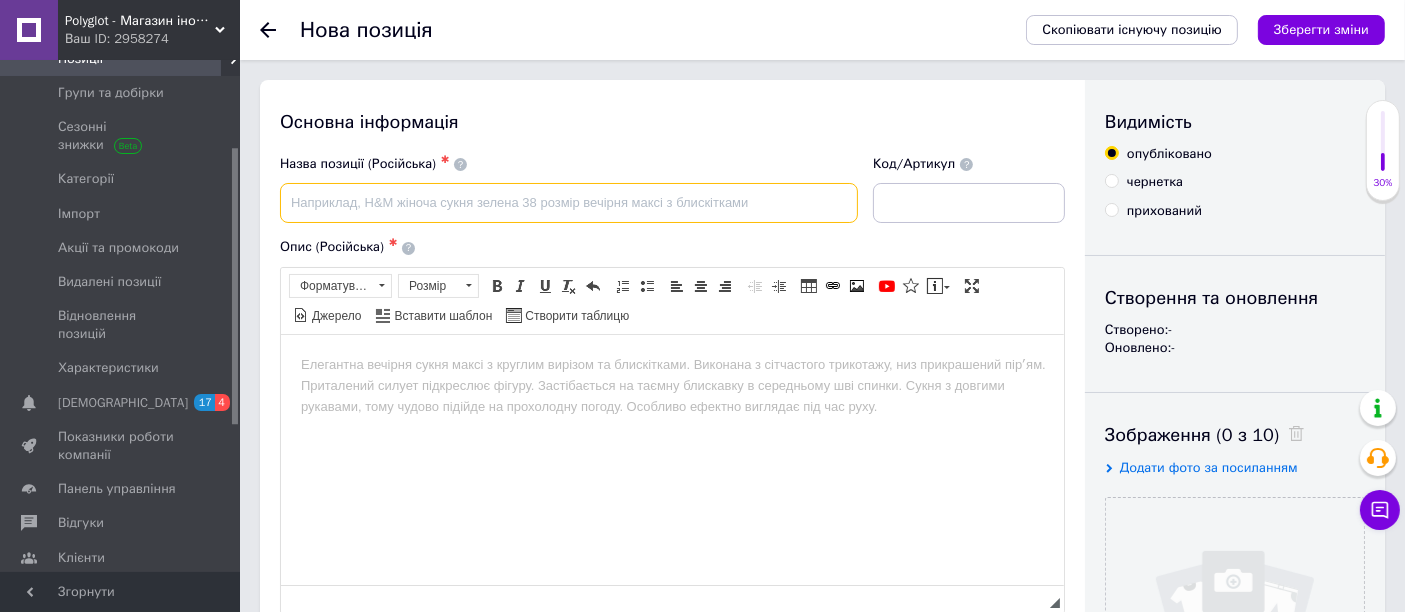 click at bounding box center (569, 203) 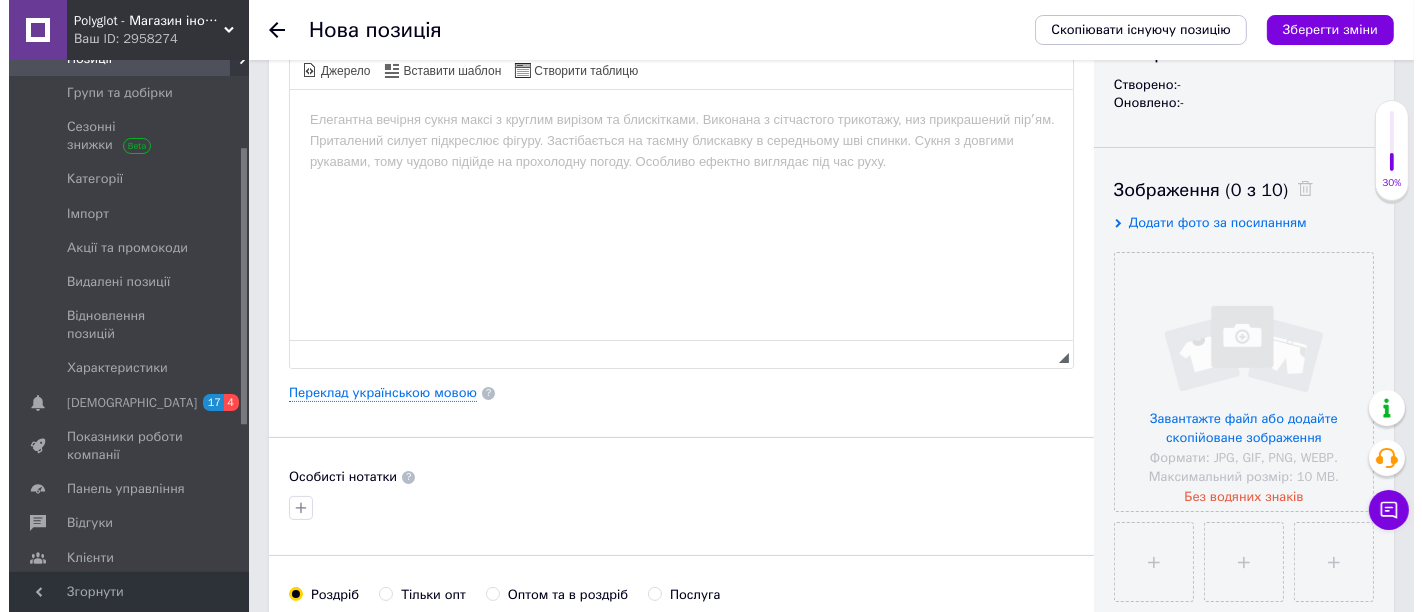 scroll, scrollTop: 248, scrollLeft: 0, axis: vertical 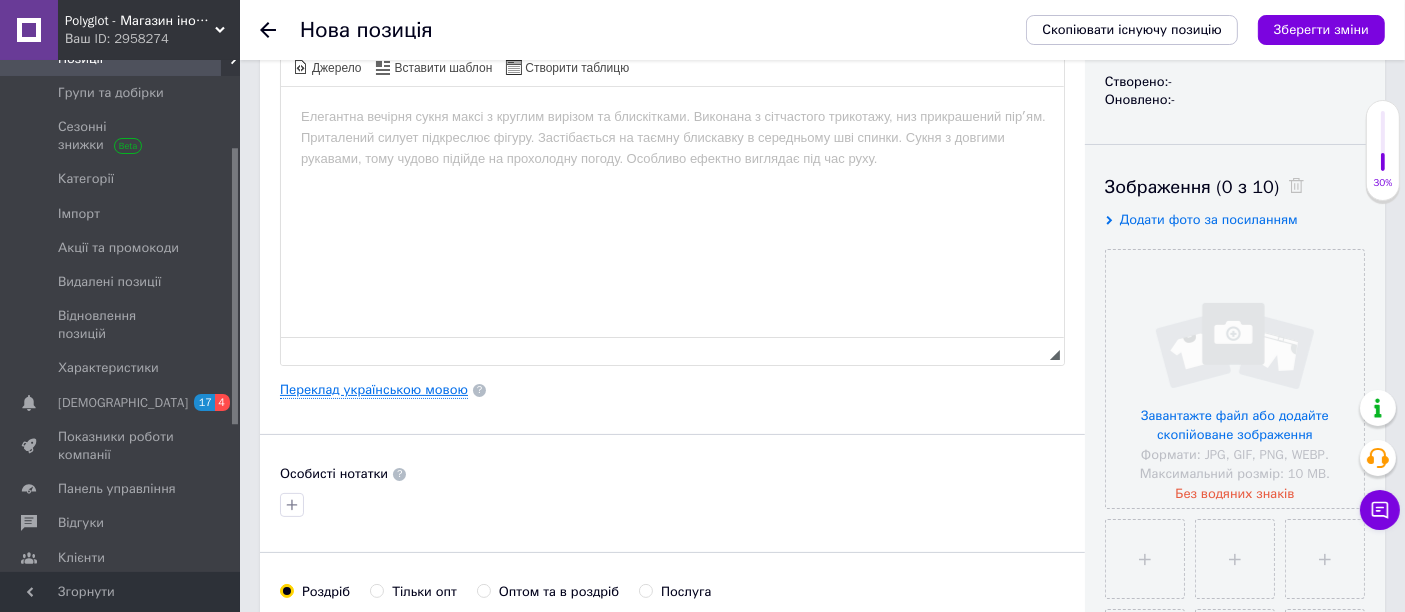 click on "Переклад українською мовою" at bounding box center [374, 390] 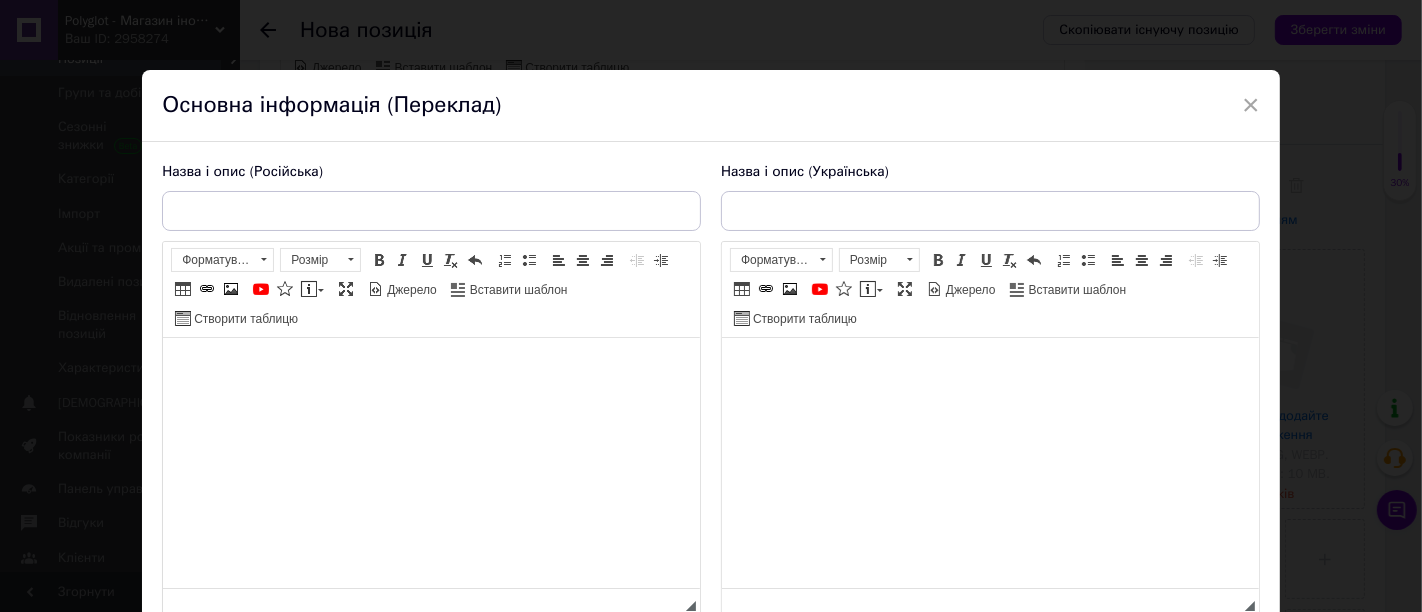 scroll, scrollTop: 0, scrollLeft: 0, axis: both 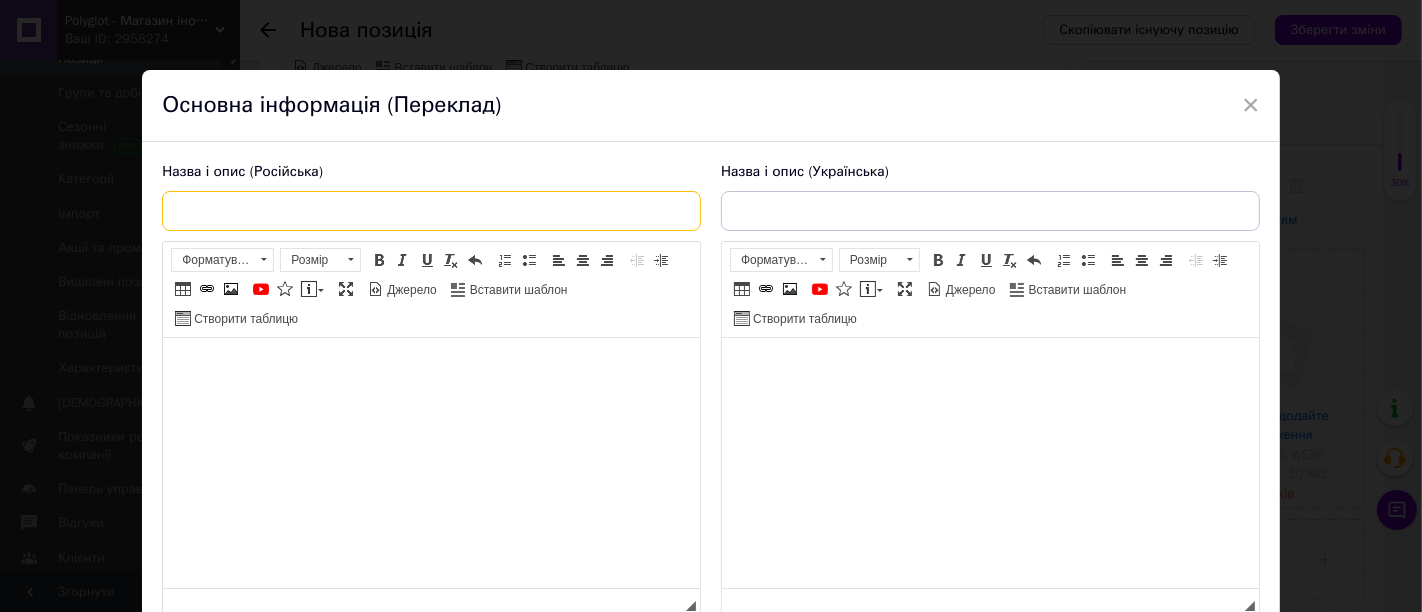 click at bounding box center [431, 211] 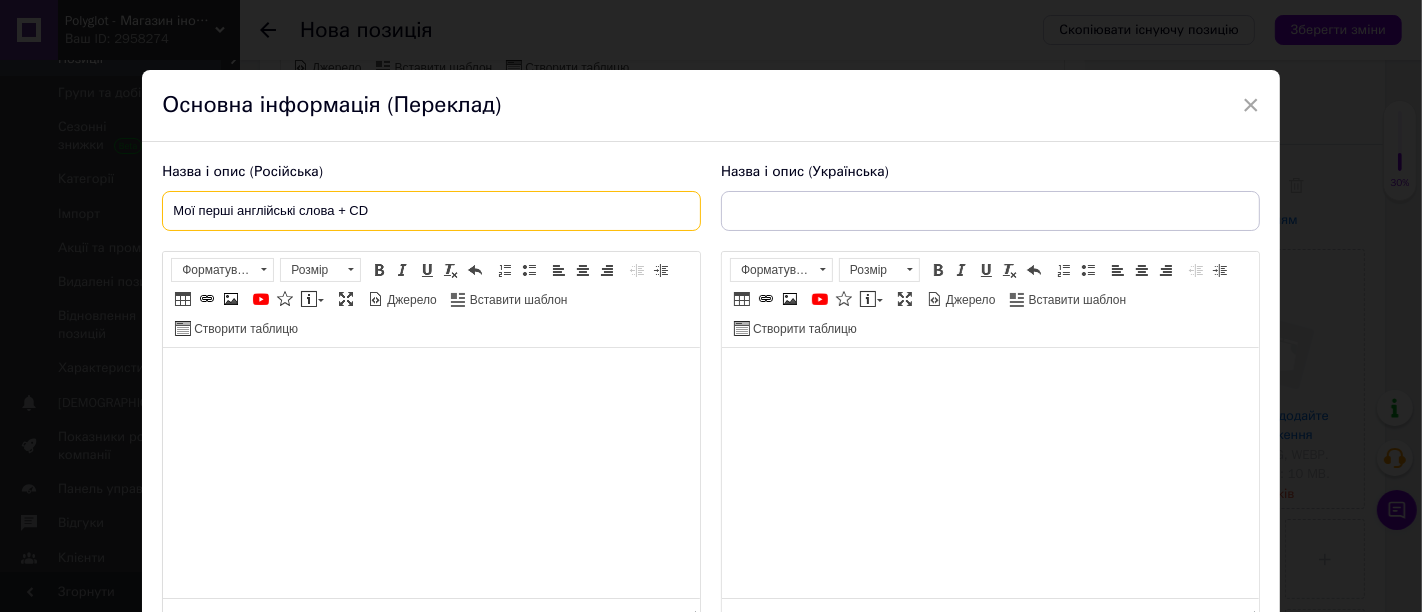 type on "Мої перші англійські слова + CD" 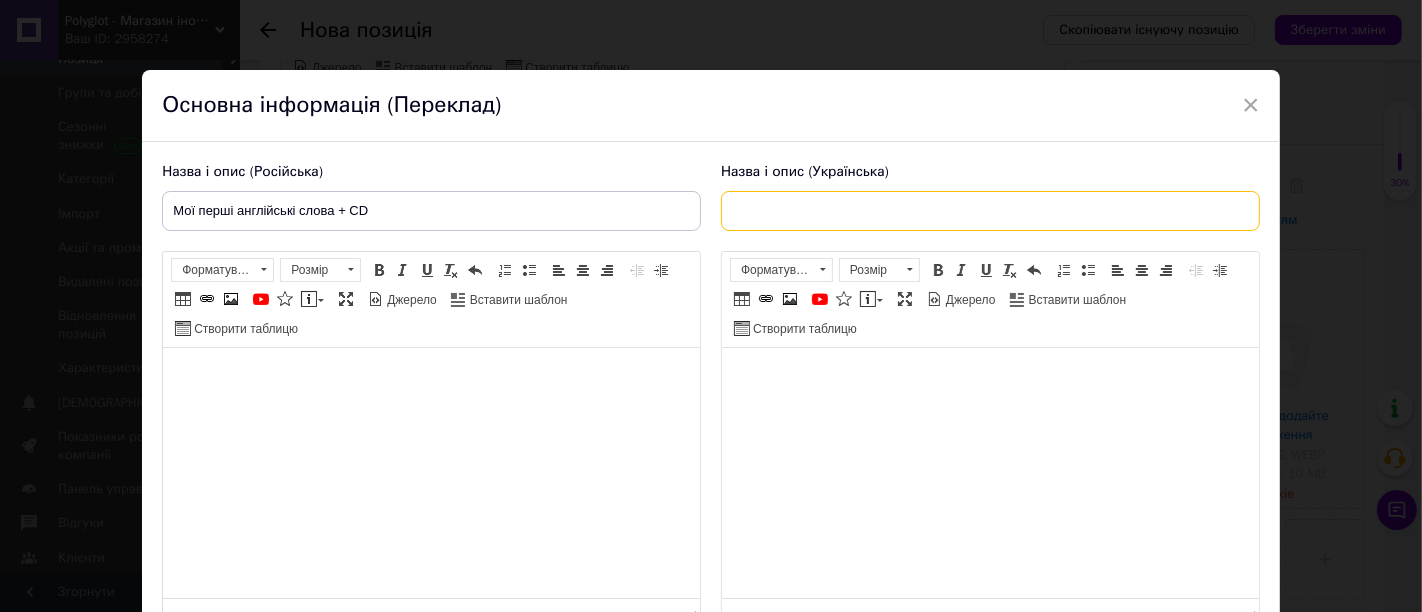 click at bounding box center (990, 211) 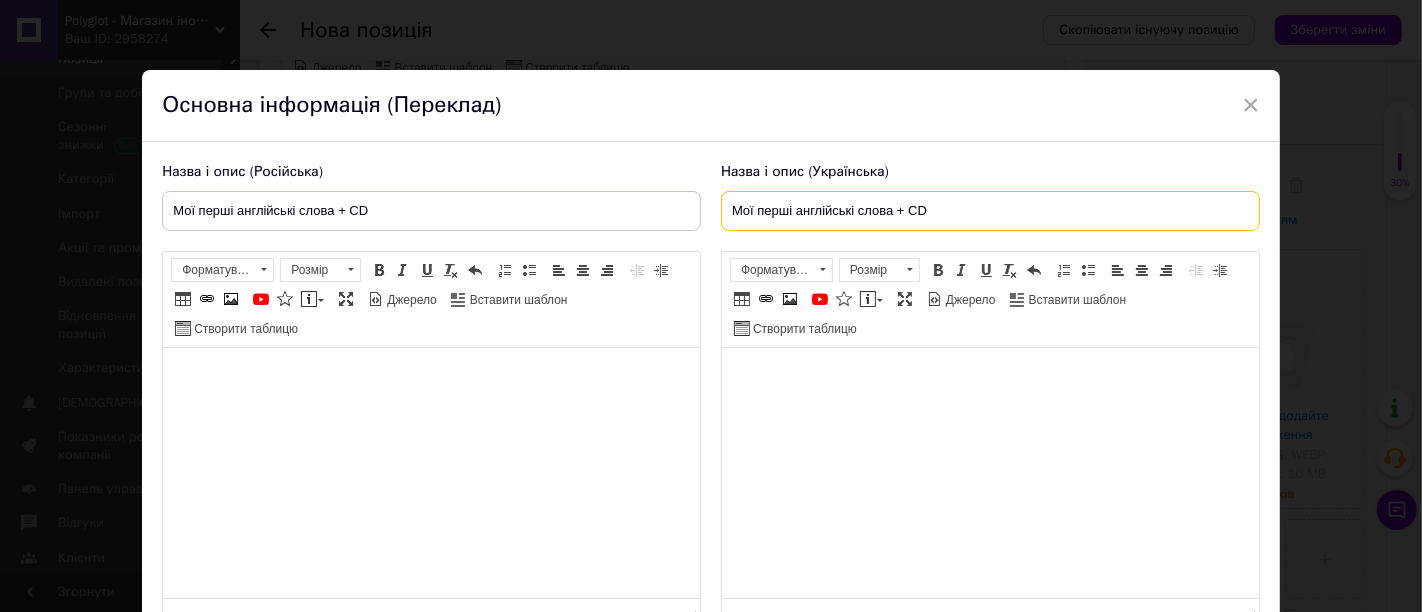 type on "Мої перші англійські слова + CD" 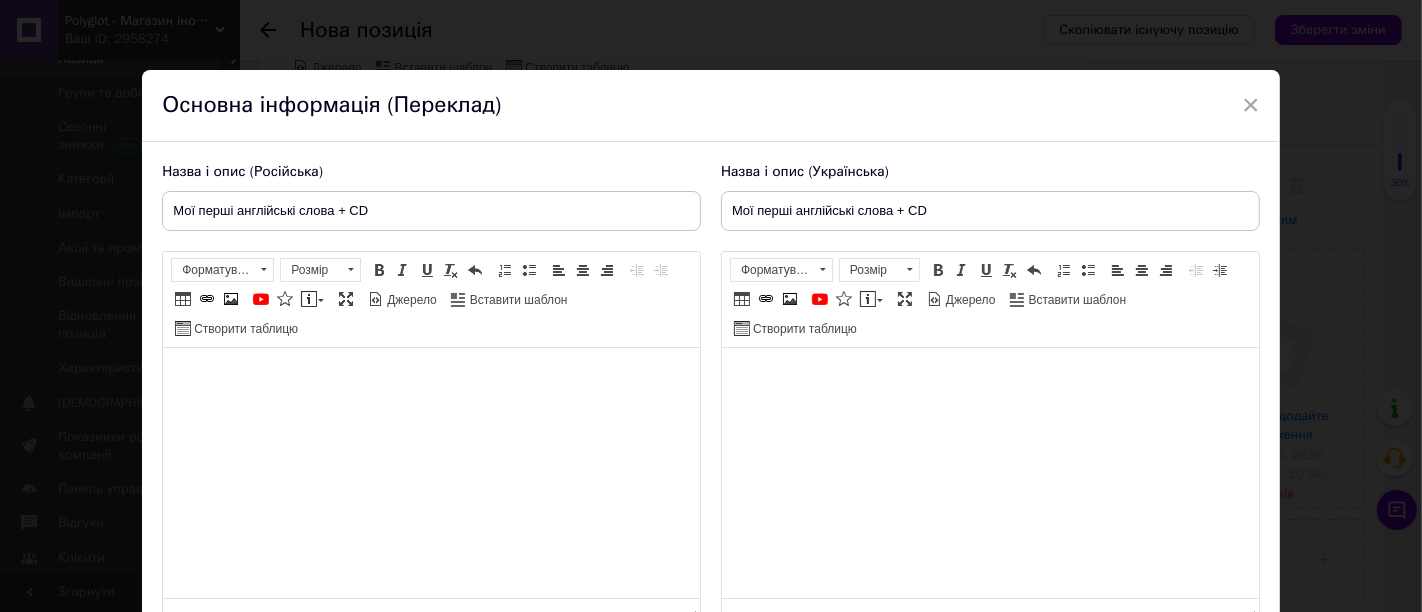 click at bounding box center (431, 378) 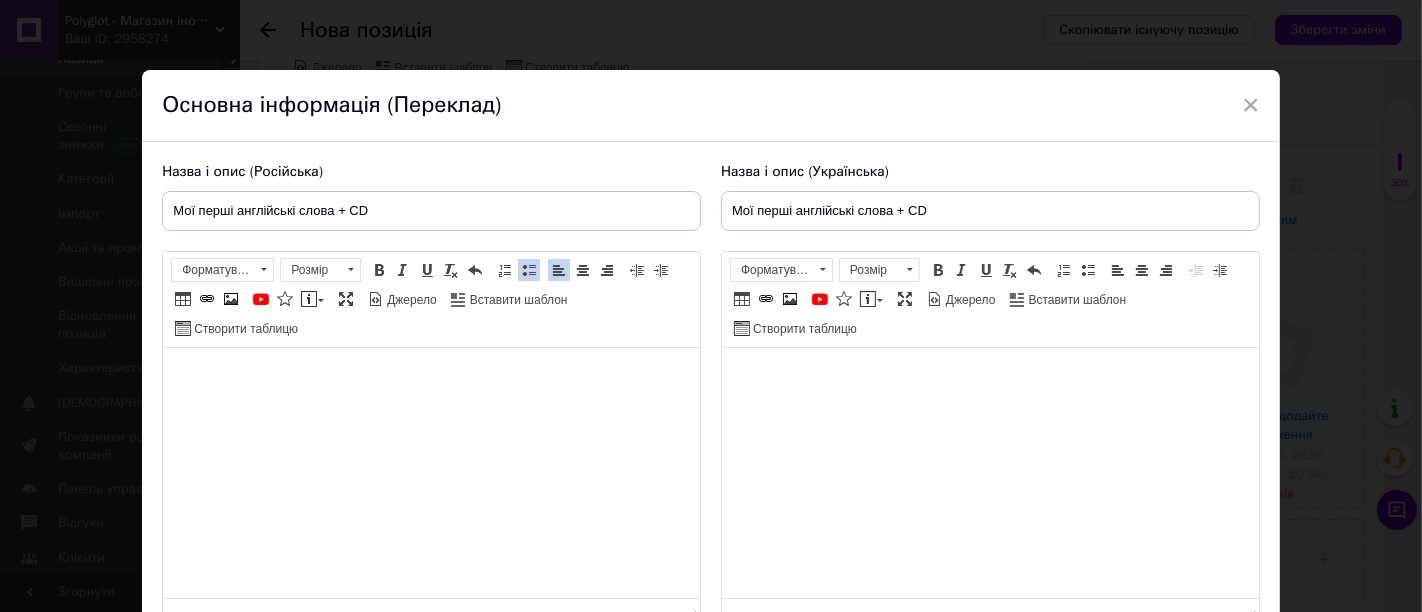 scroll, scrollTop: 105, scrollLeft: 0, axis: vertical 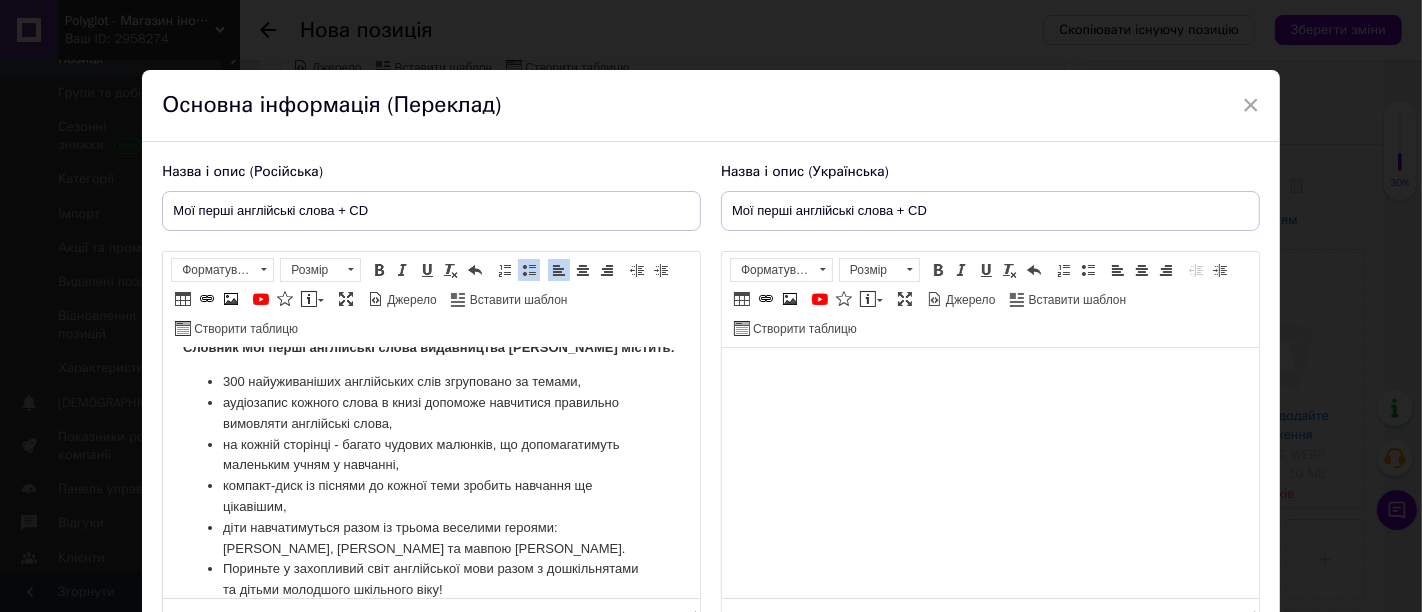 click at bounding box center (989, 378) 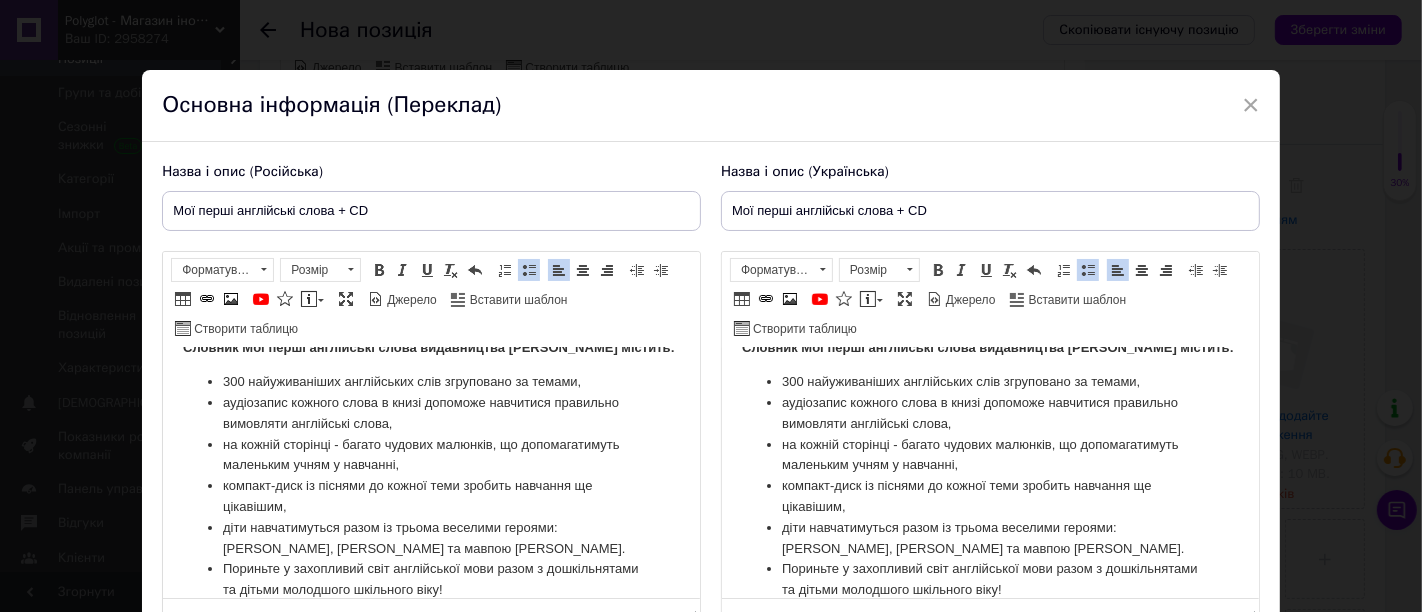 scroll, scrollTop: 128, scrollLeft: 0, axis: vertical 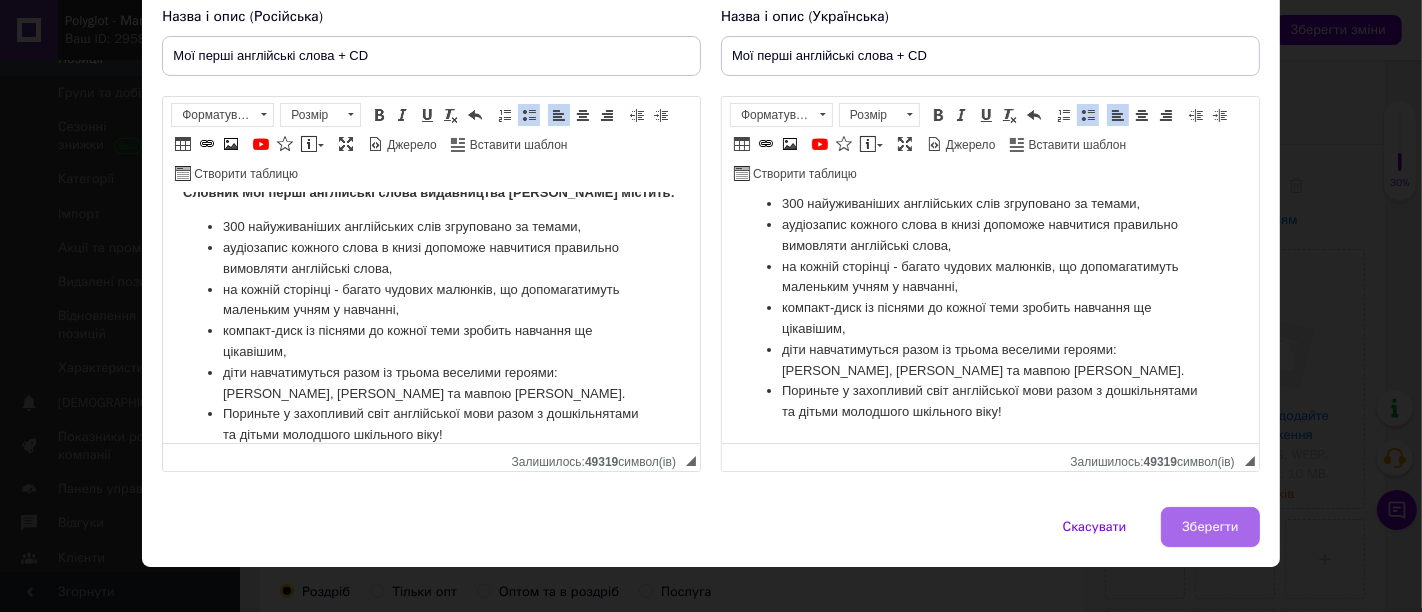 click on "Зберегти" at bounding box center (1210, 527) 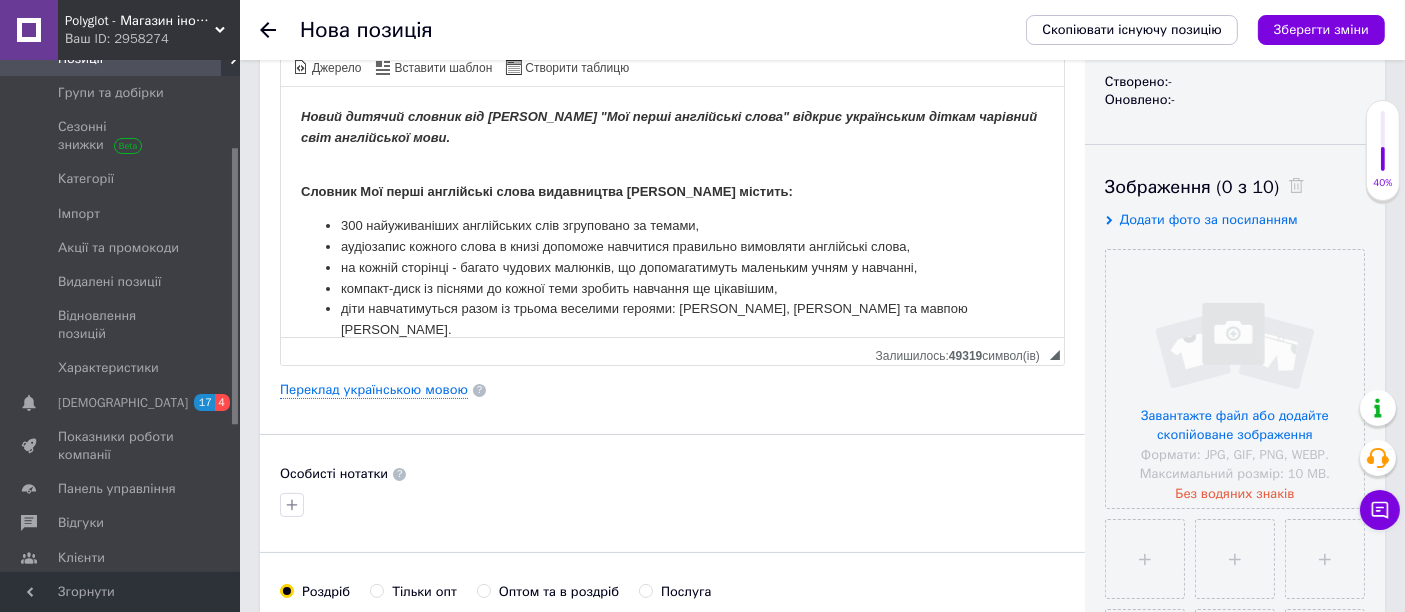 scroll, scrollTop: 0, scrollLeft: 0, axis: both 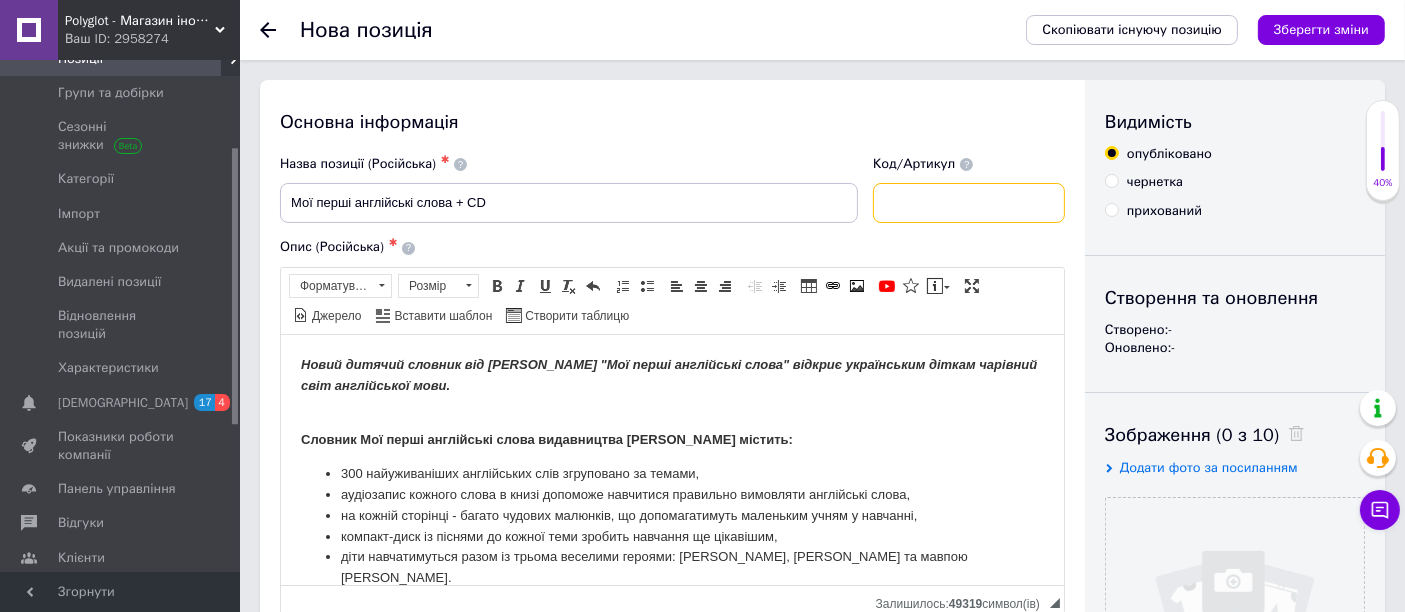 click at bounding box center (969, 203) 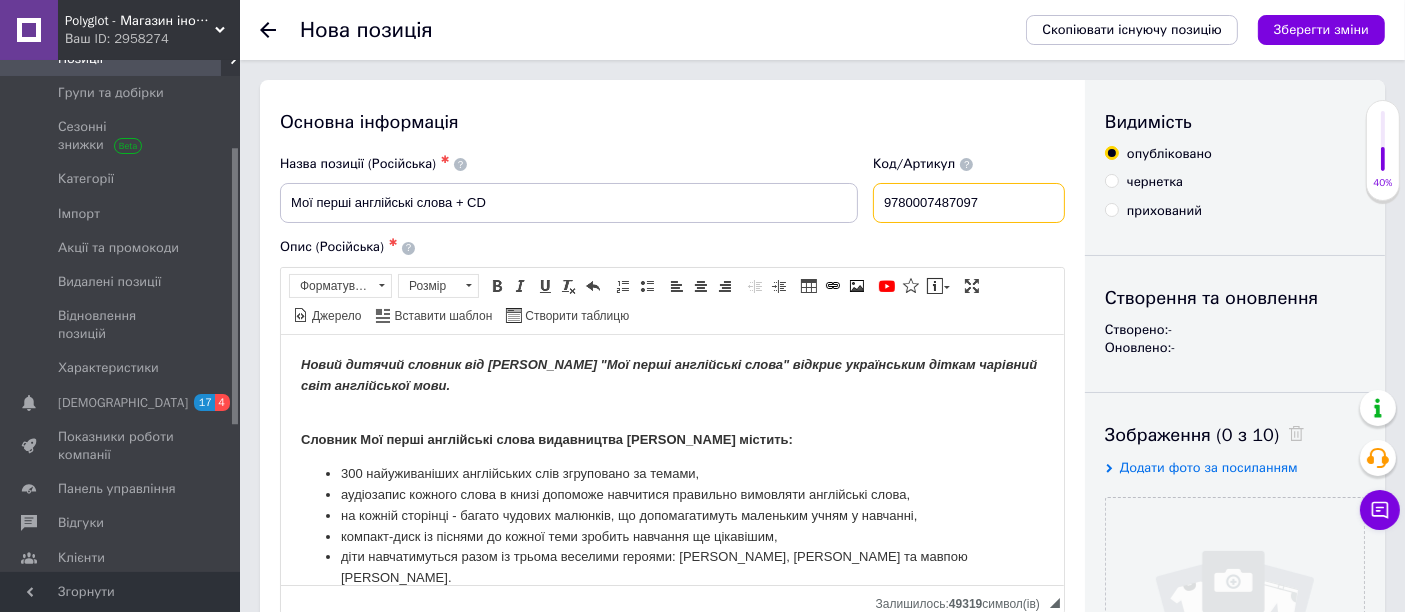 type on "9780007487097" 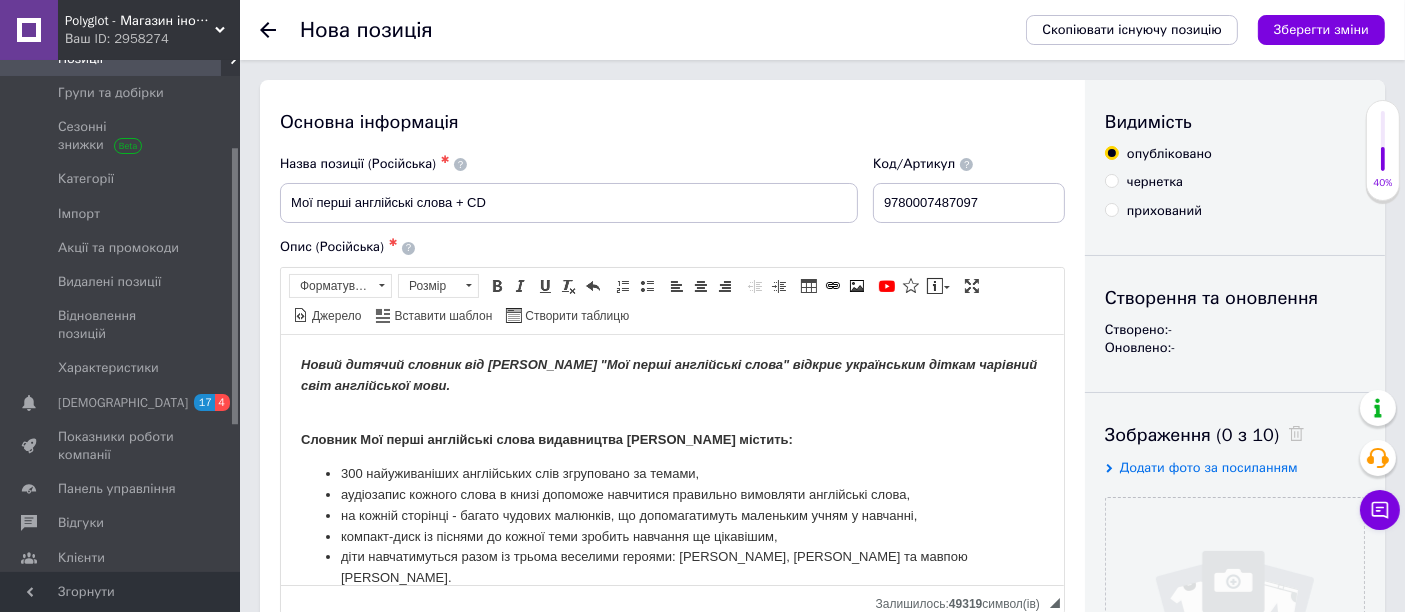 click on "Основна інформація" at bounding box center [672, 122] 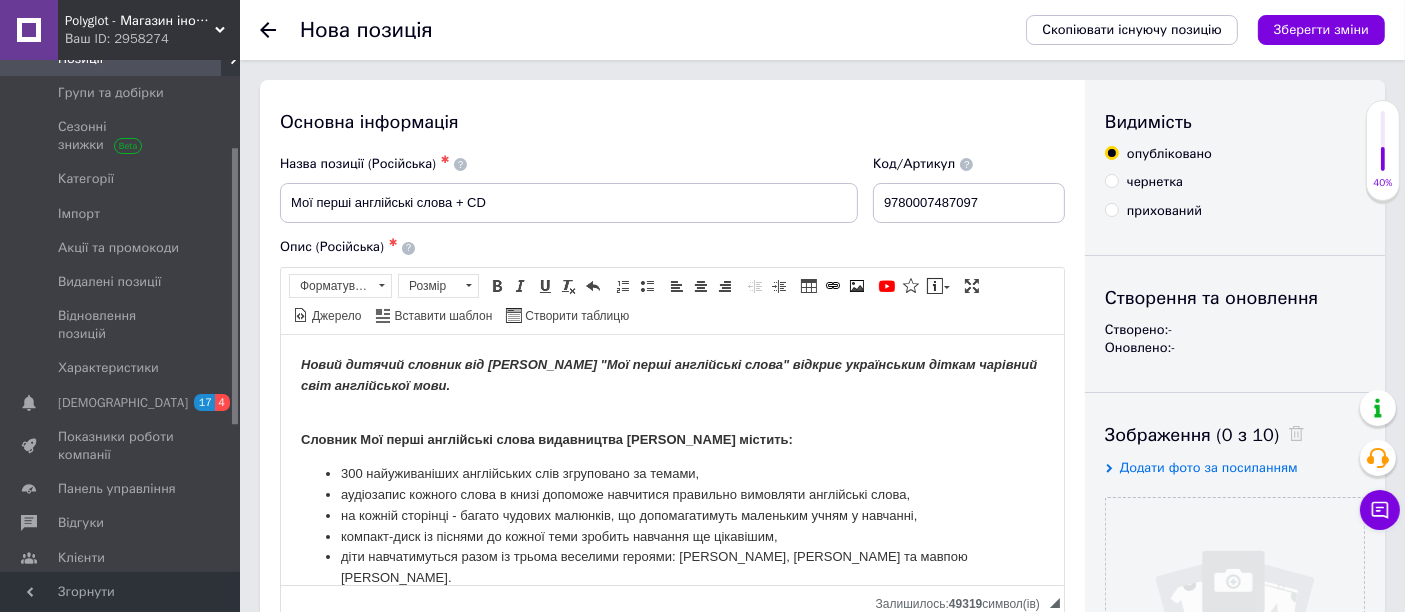 click on "Назва позиції (Російська) ✱" at bounding box center (569, 164) 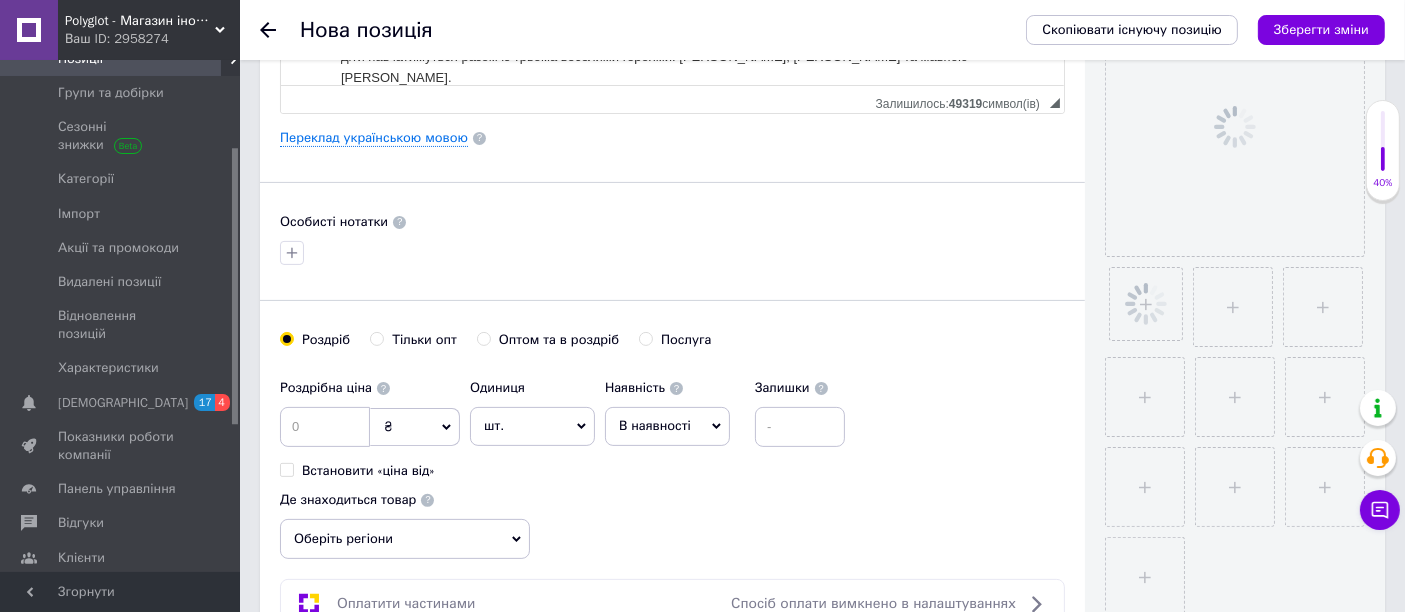 scroll, scrollTop: 503, scrollLeft: 0, axis: vertical 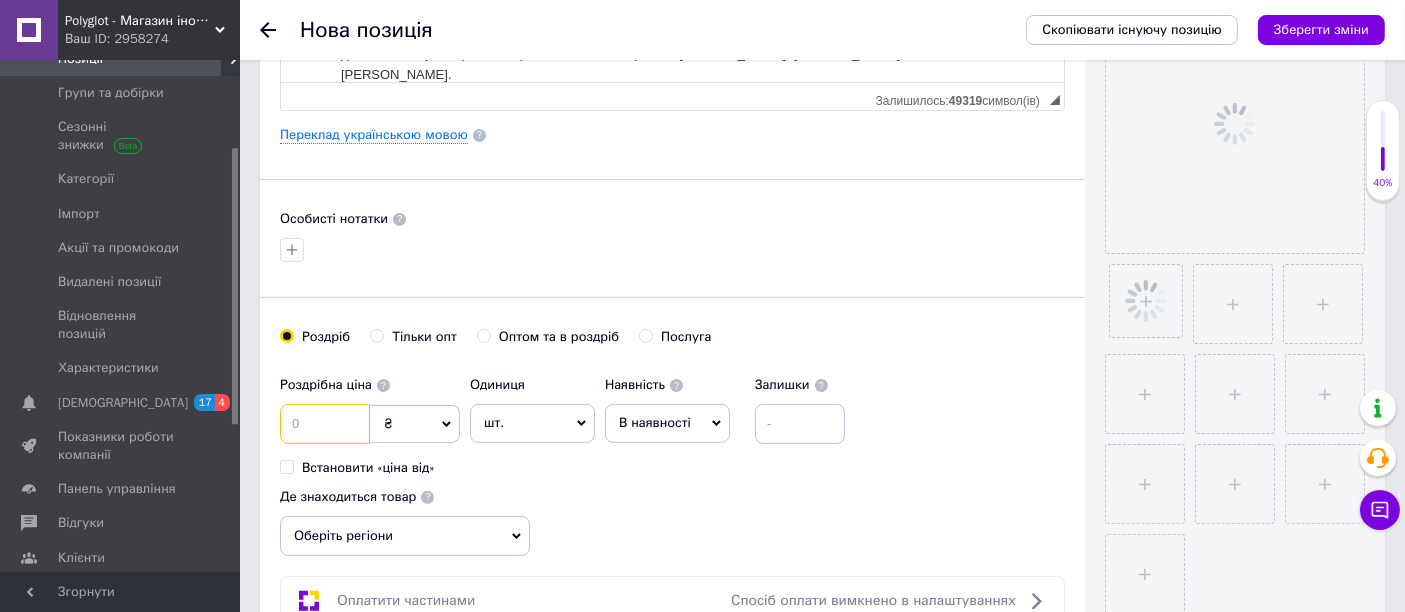 click at bounding box center (325, 424) 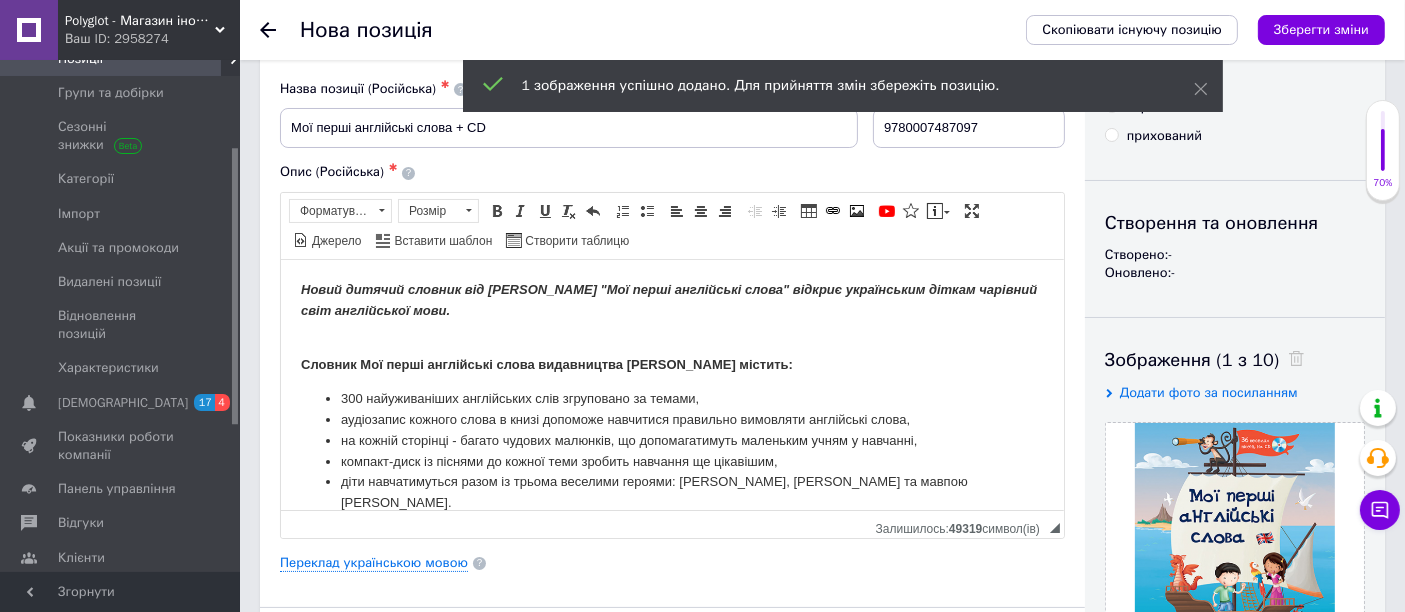 scroll, scrollTop: 0, scrollLeft: 0, axis: both 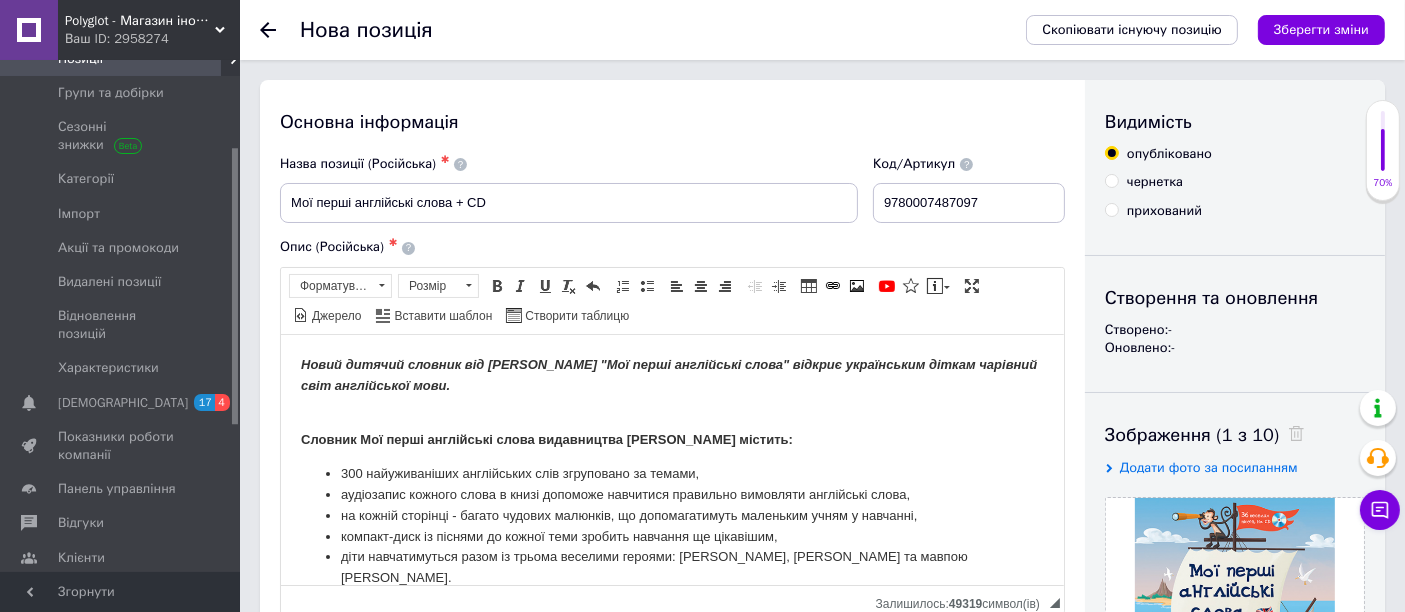 type on "250" 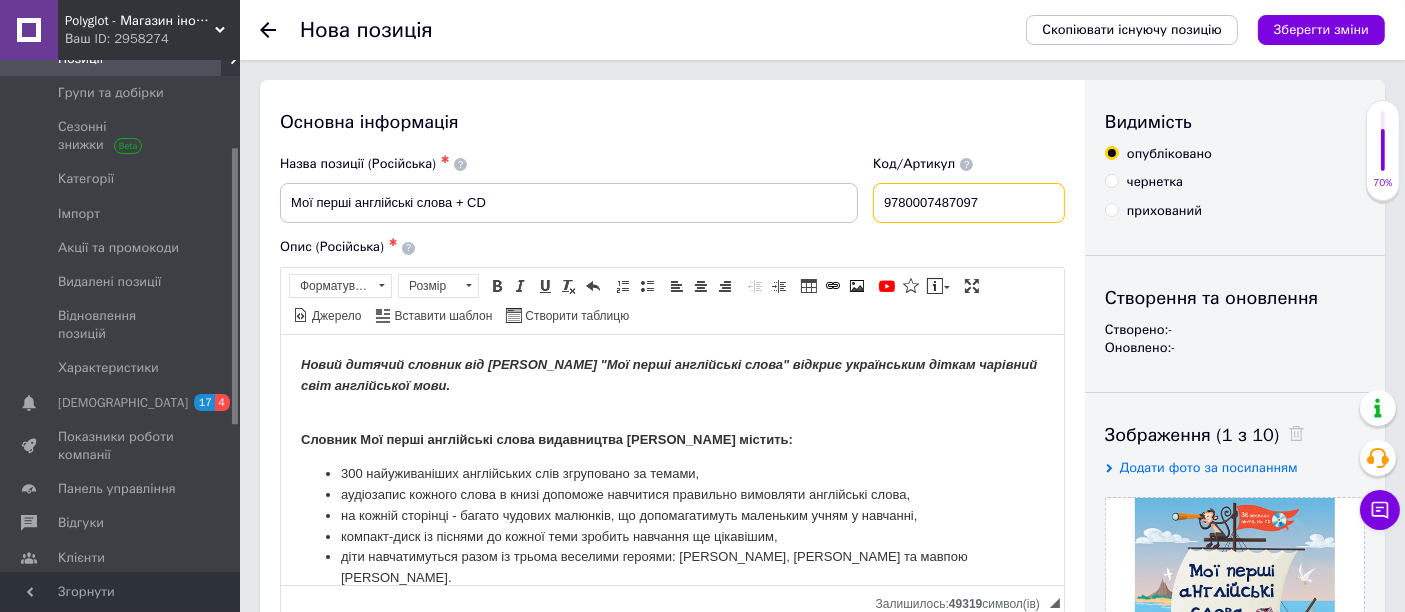 click on "9780007487097" at bounding box center (969, 203) 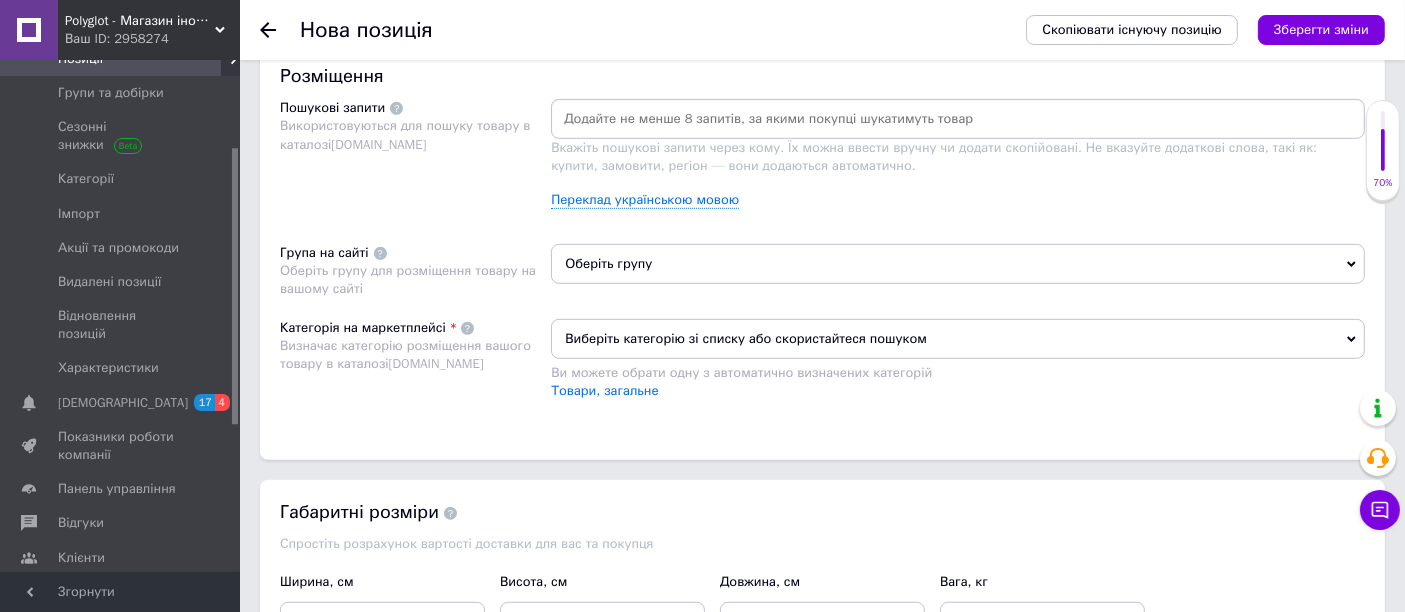 scroll, scrollTop: 1226, scrollLeft: 0, axis: vertical 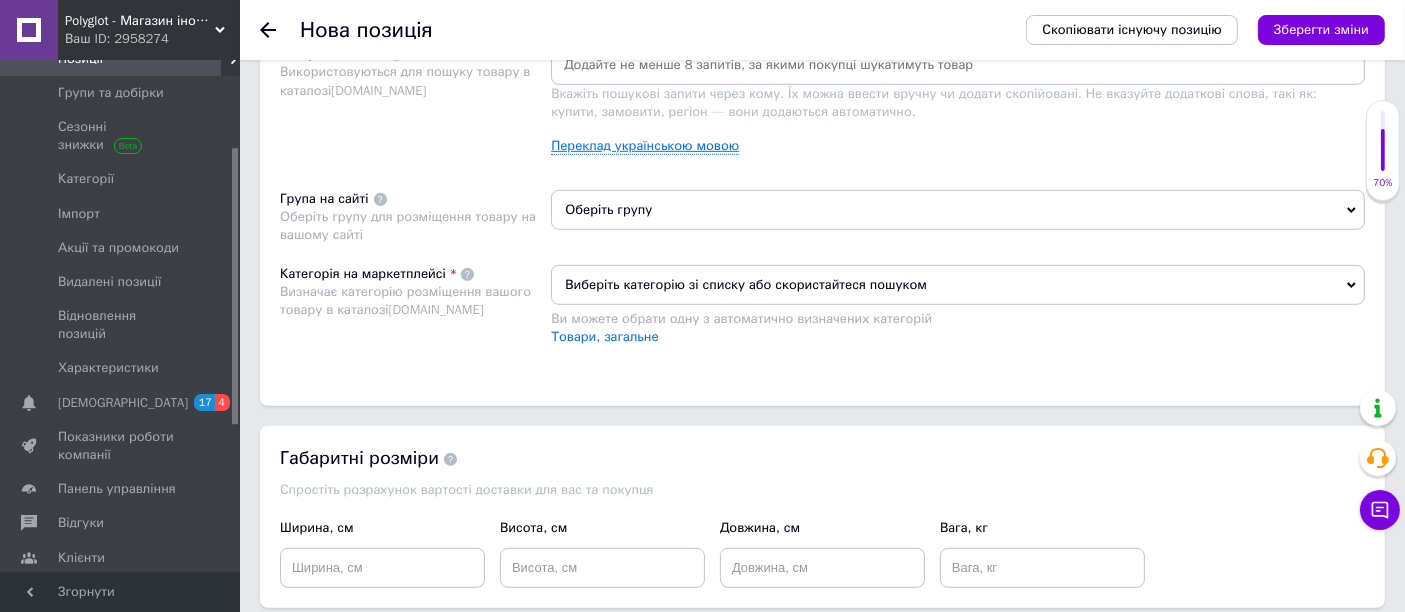 click on "Переклад українською мовою" at bounding box center [645, 146] 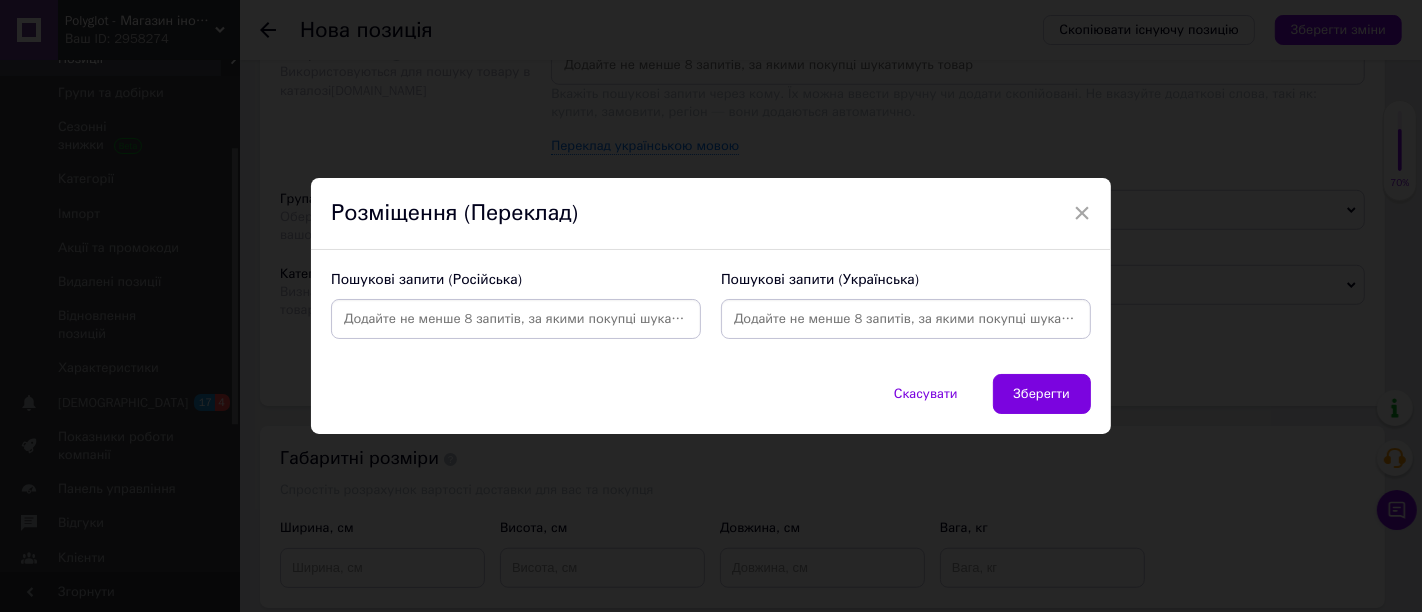 click at bounding box center (516, 319) 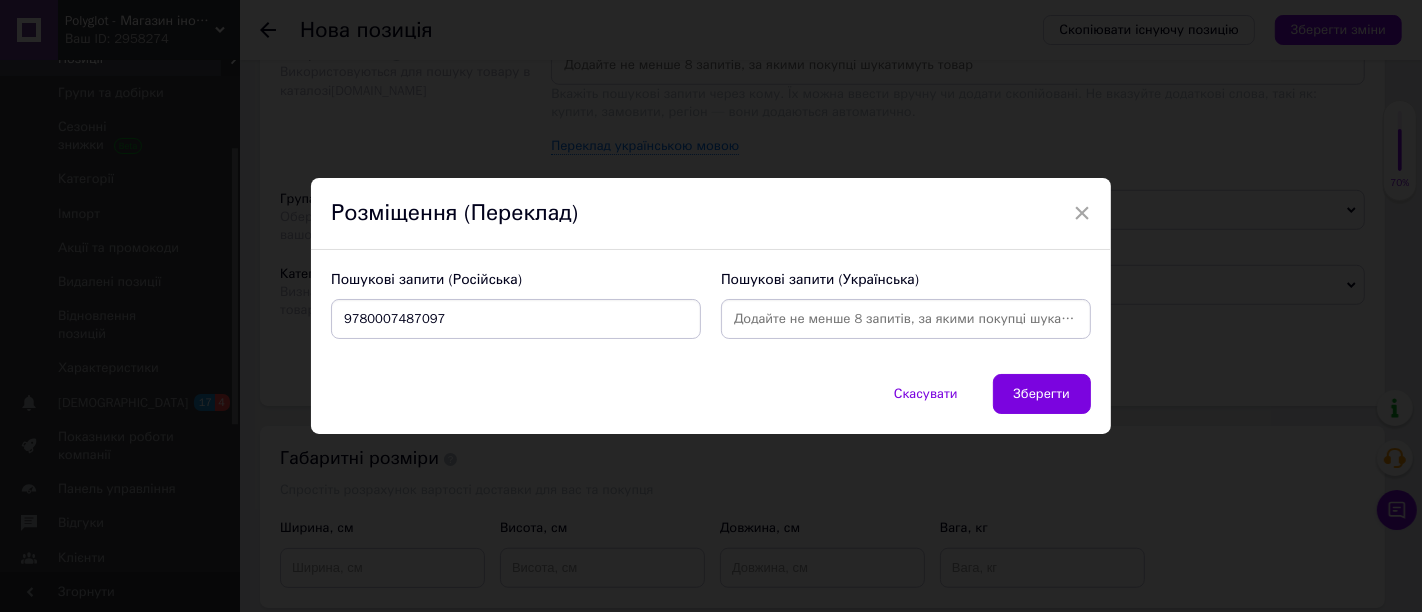type 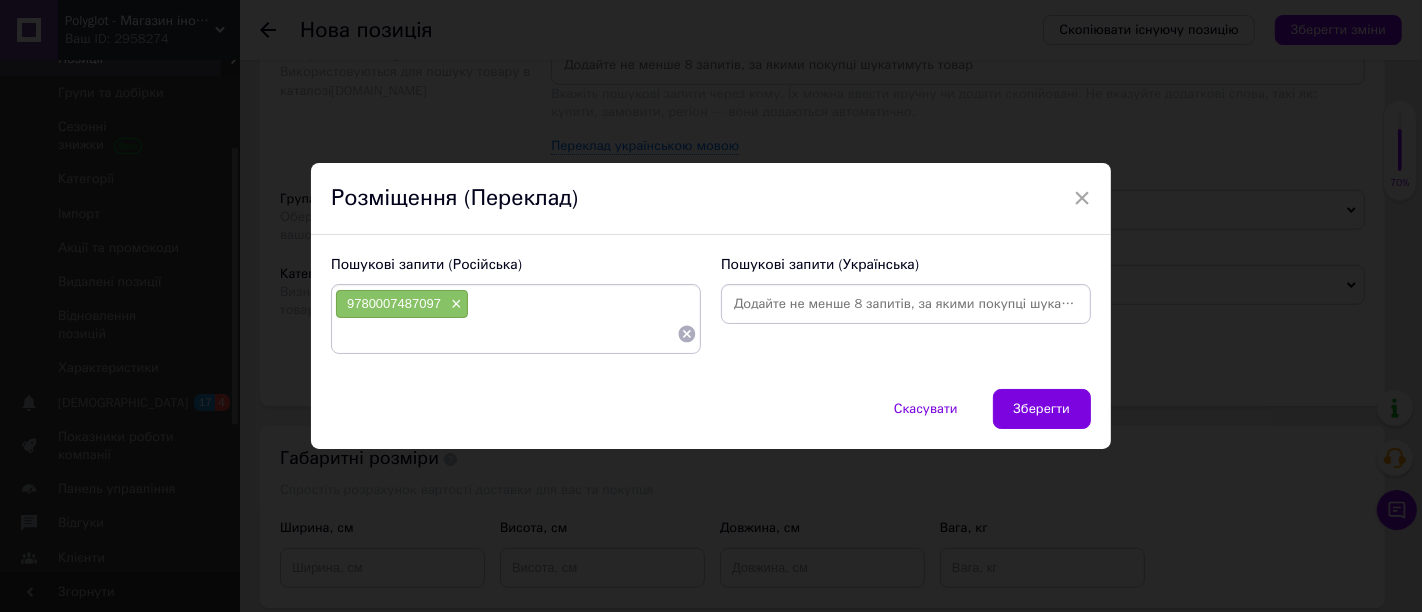 click at bounding box center (906, 304) 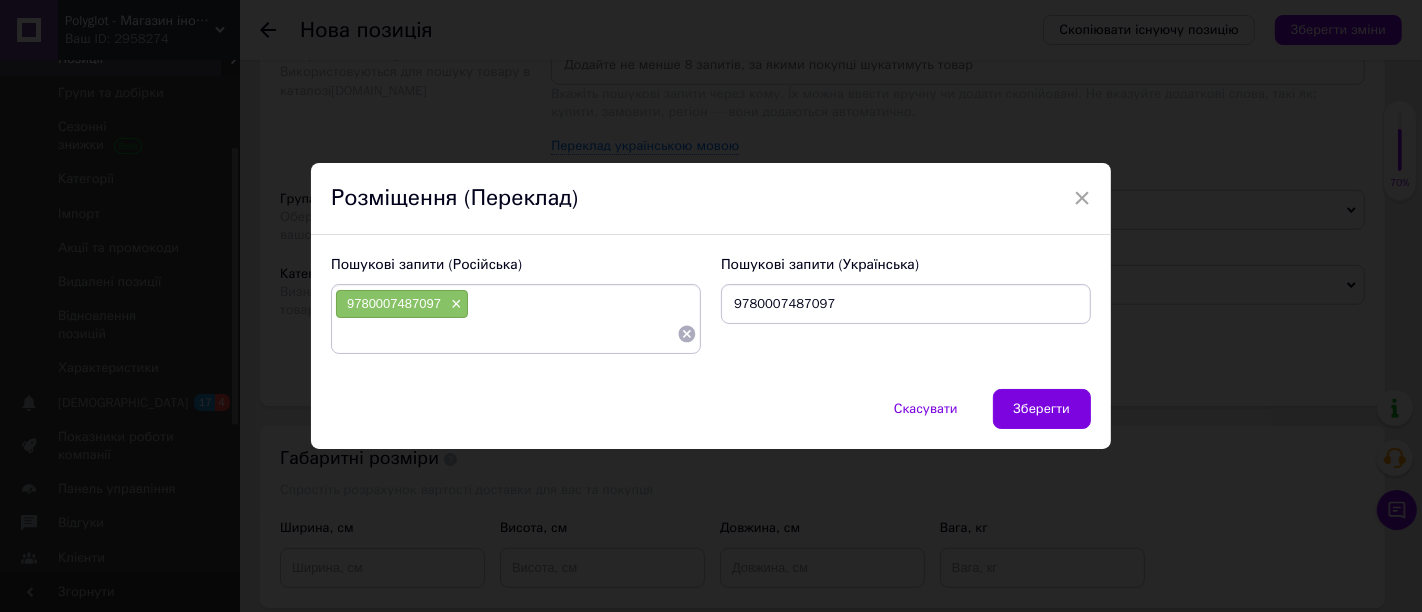 type 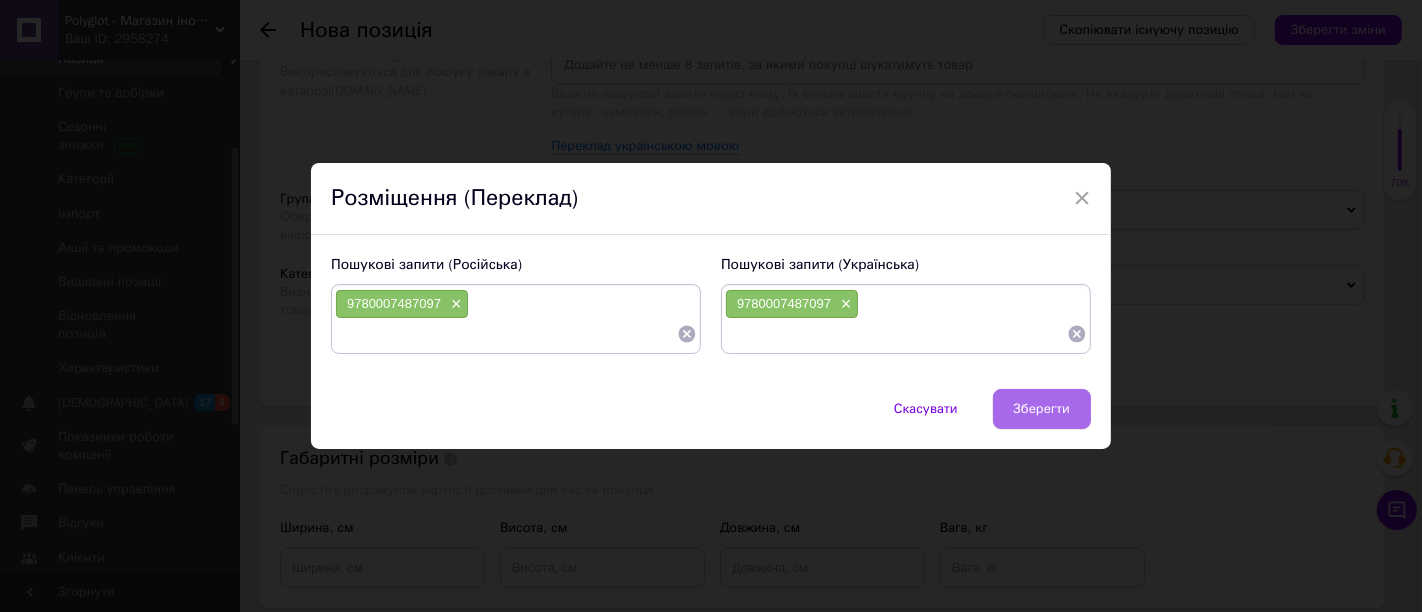 click on "Зберегти" at bounding box center (1042, 409) 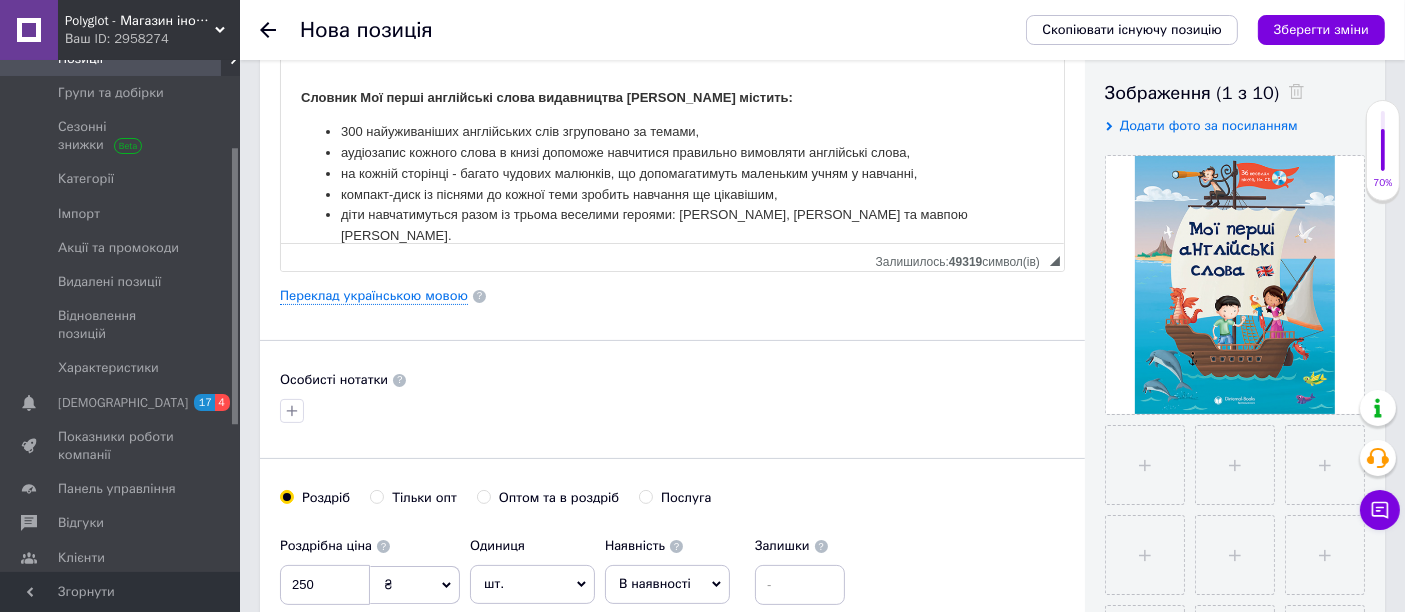 scroll, scrollTop: 0, scrollLeft: 0, axis: both 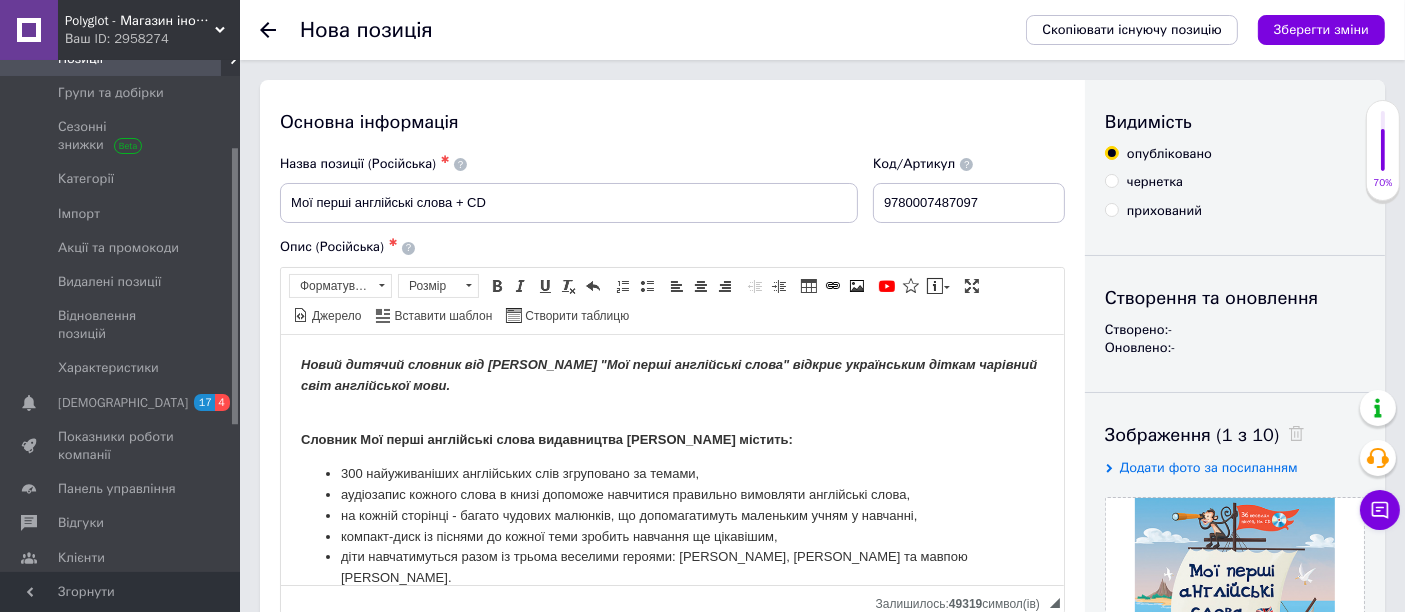 click on "Назва позиції (Російська) ✱ Мої перші англійські слова + CD" at bounding box center (569, 189) 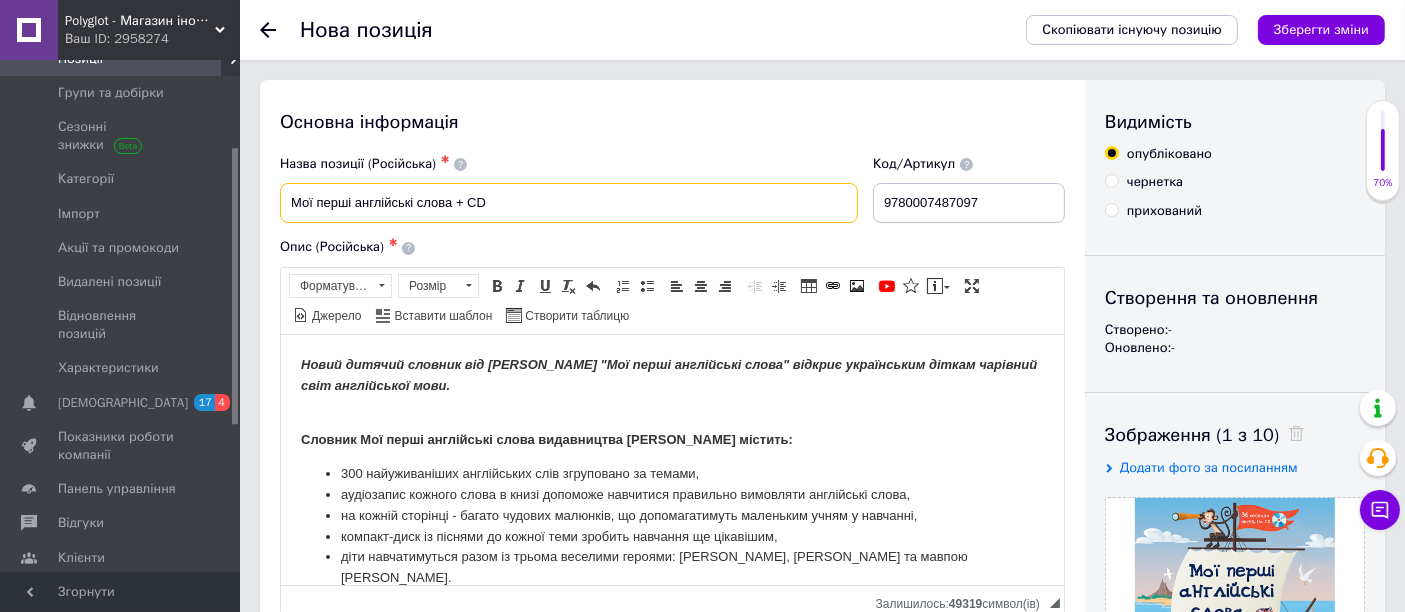 click on "Мої перші англійські слова + CD" at bounding box center [569, 203] 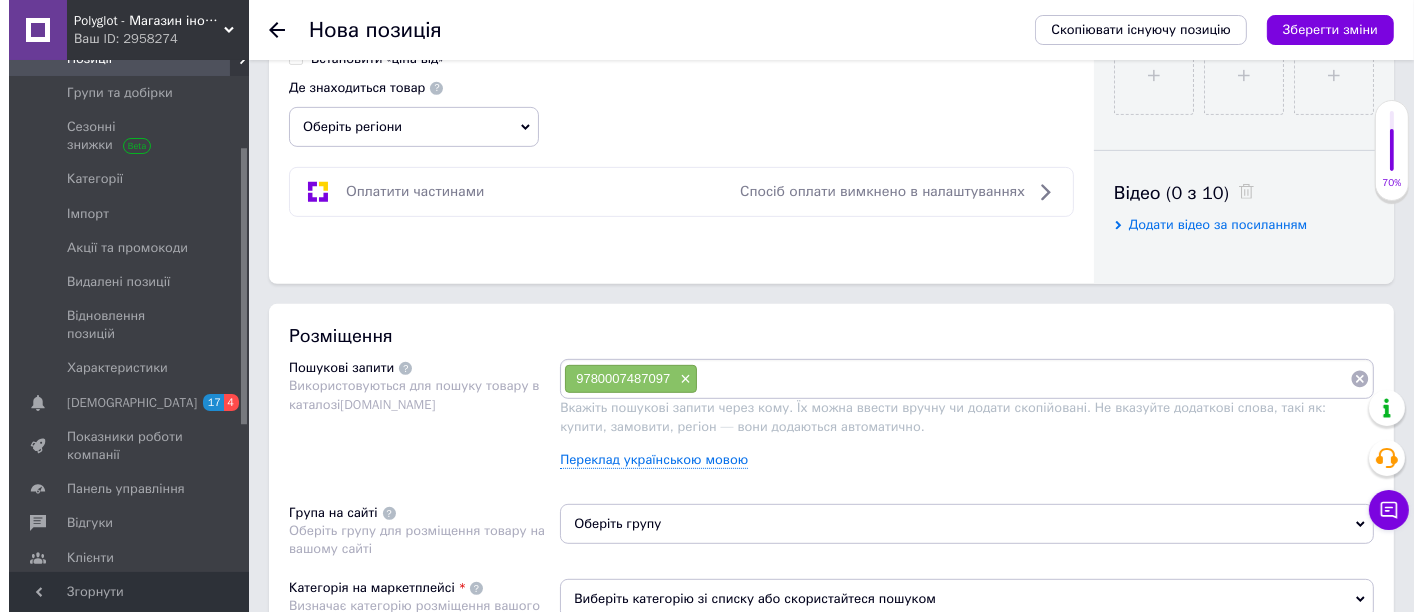 scroll, scrollTop: 997, scrollLeft: 0, axis: vertical 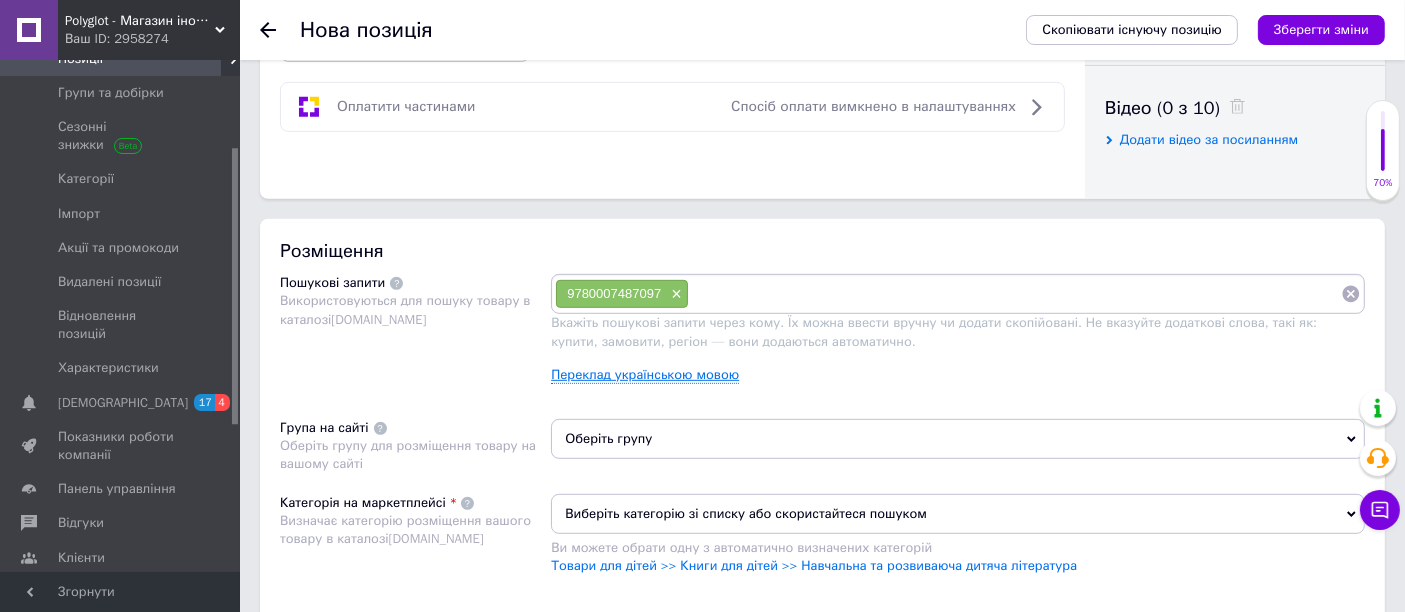 click on "Переклад українською мовою" at bounding box center (645, 375) 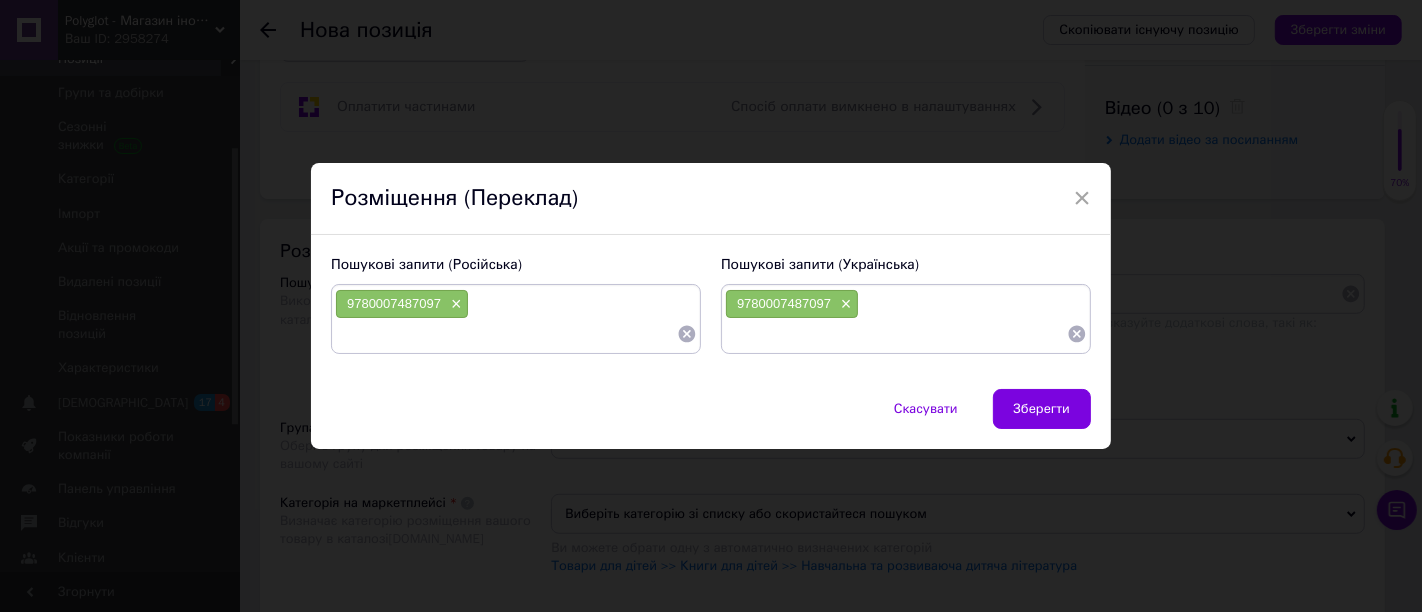 click on "9780007487097 ×" at bounding box center (516, 319) 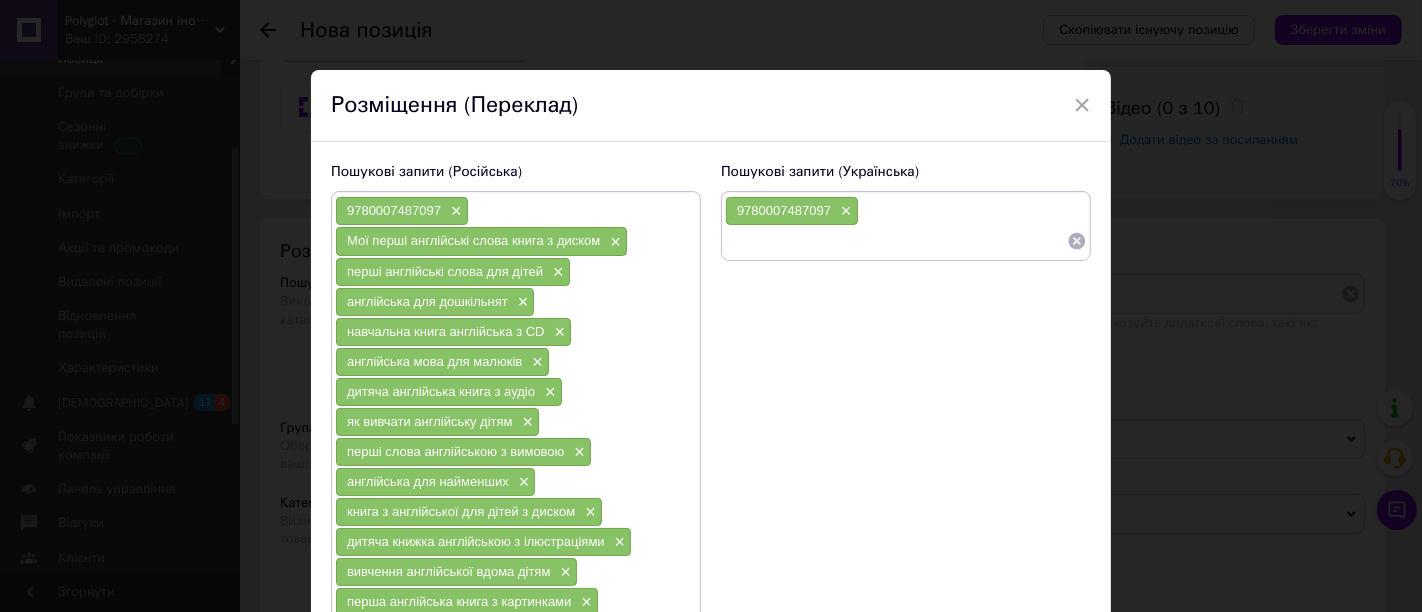 click at bounding box center (896, 241) 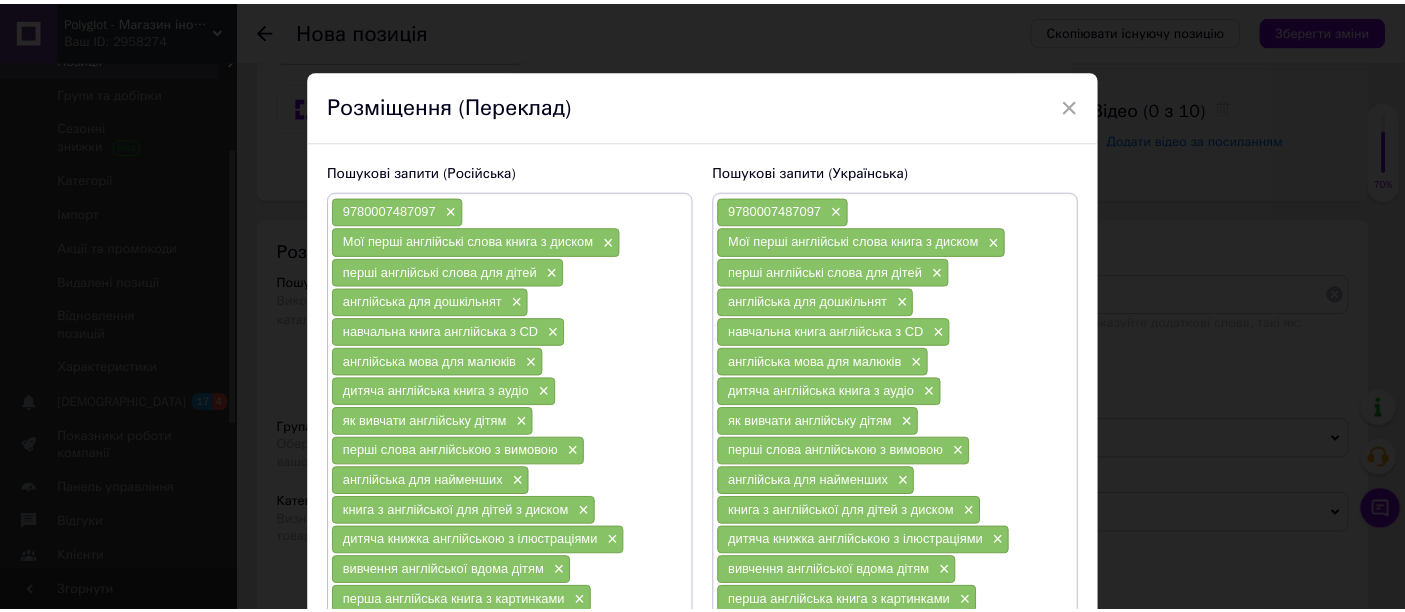 scroll, scrollTop: 395, scrollLeft: 0, axis: vertical 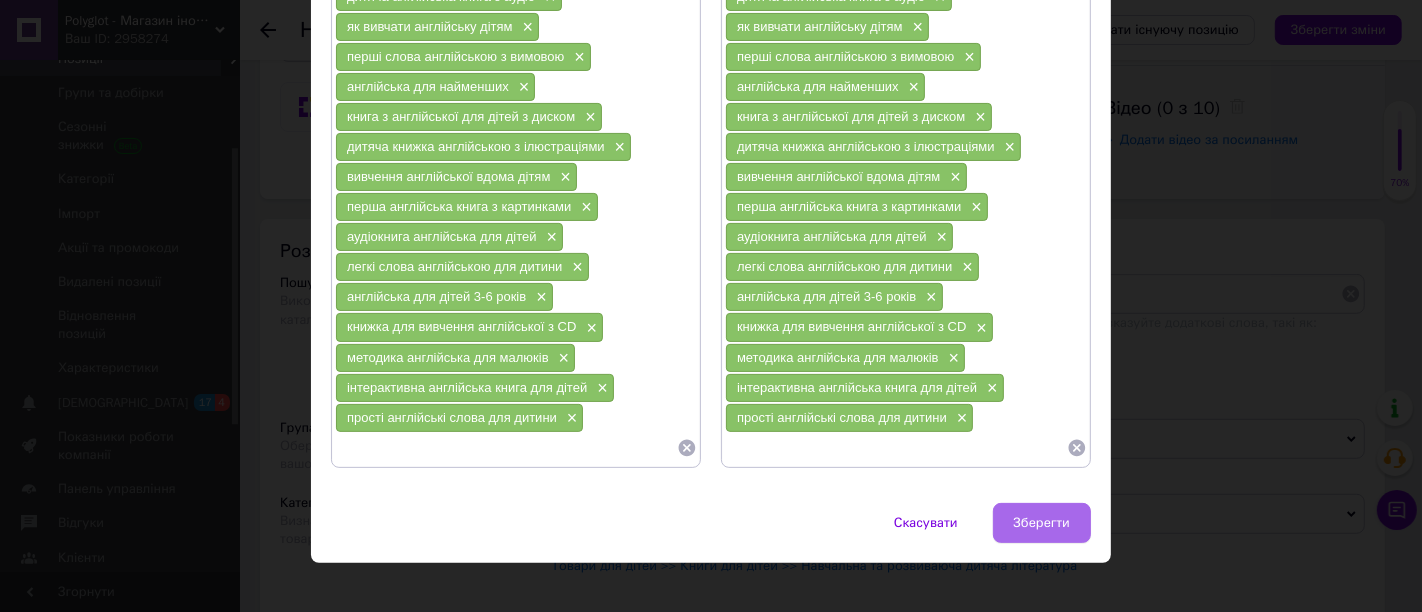 click on "Зберегти" at bounding box center [1042, 523] 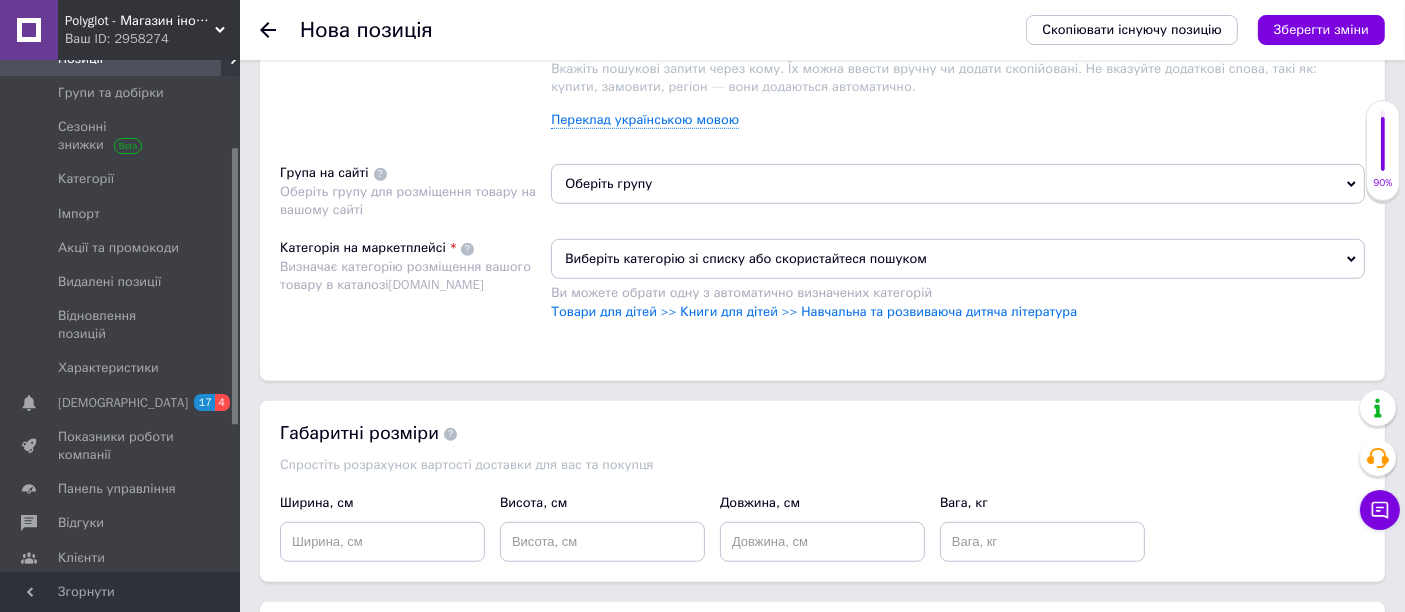 scroll, scrollTop: 1466, scrollLeft: 0, axis: vertical 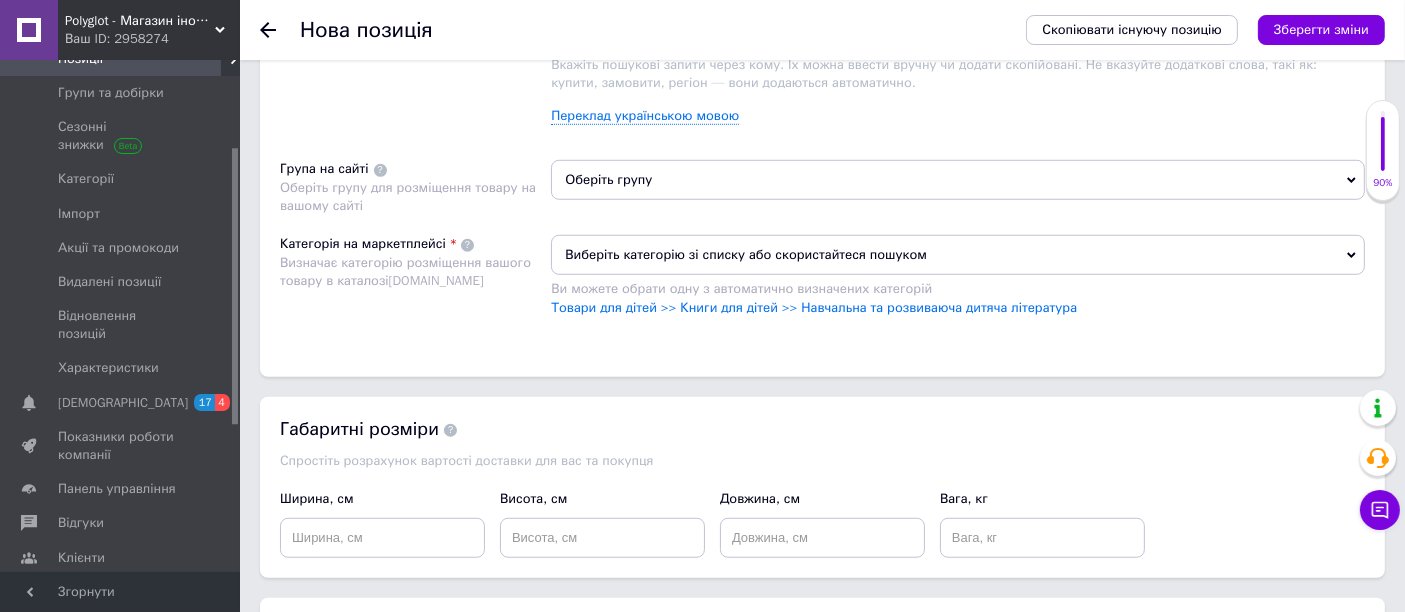 click on "Оберіть групу" at bounding box center (958, 180) 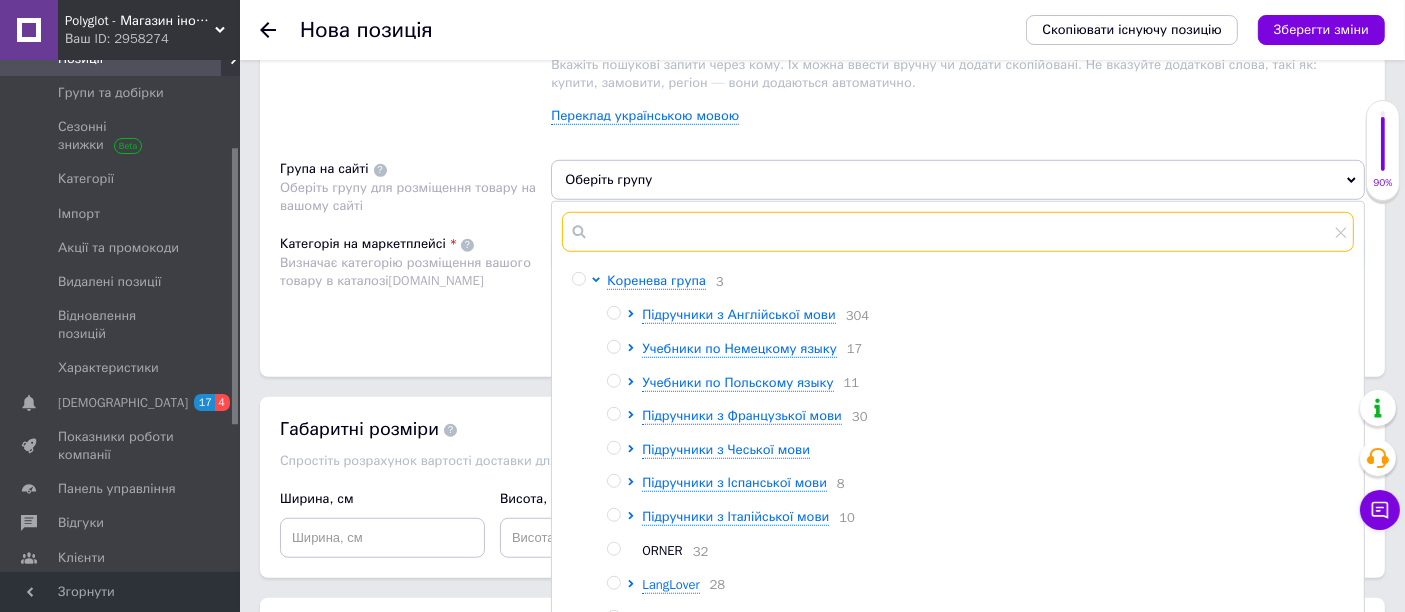 click at bounding box center (958, 232) 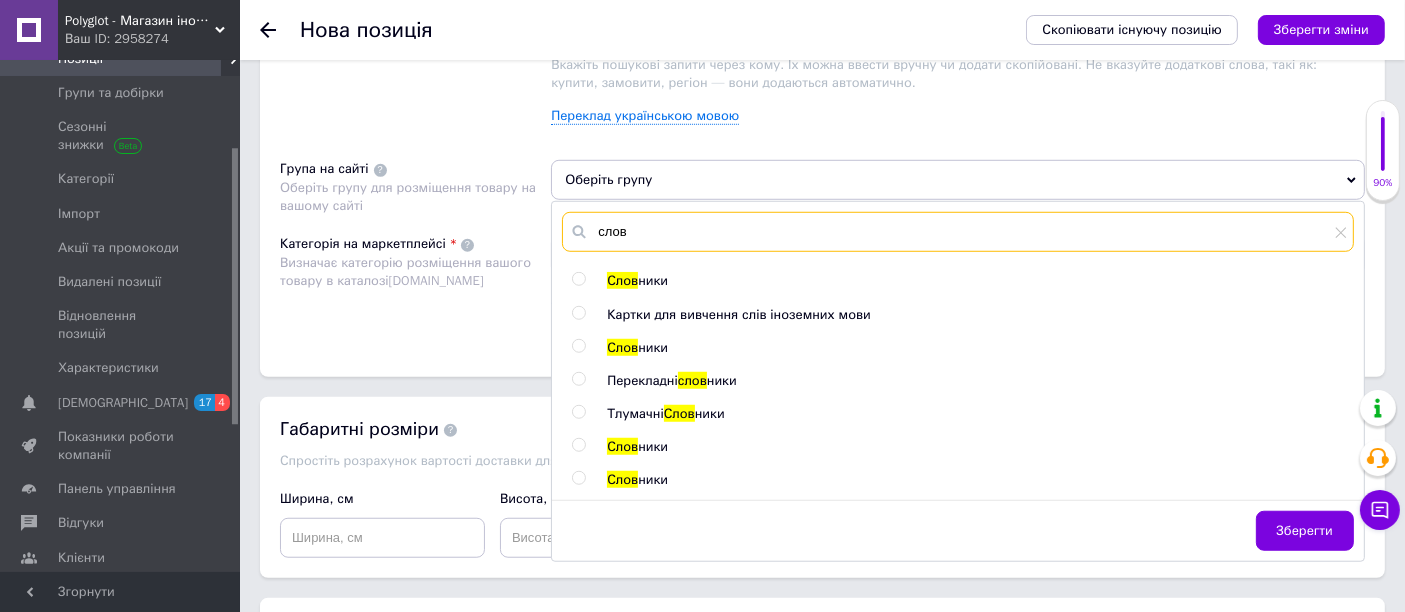 type on "слов" 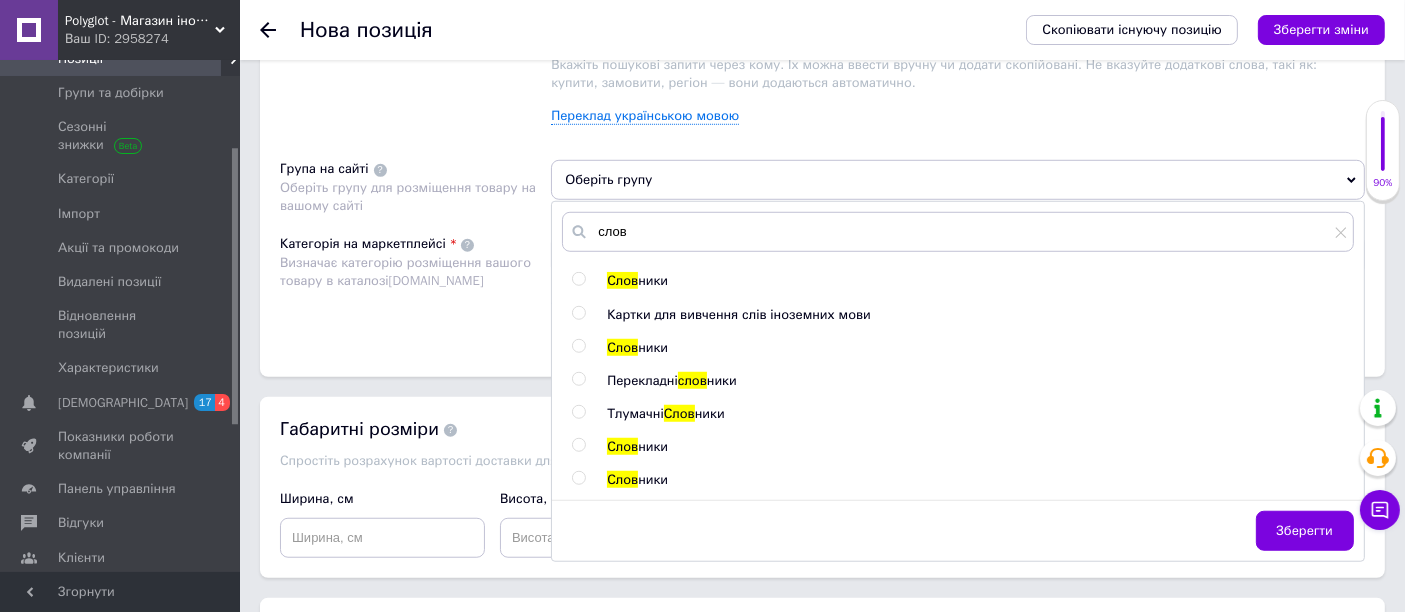 click on "ники" at bounding box center (653, 280) 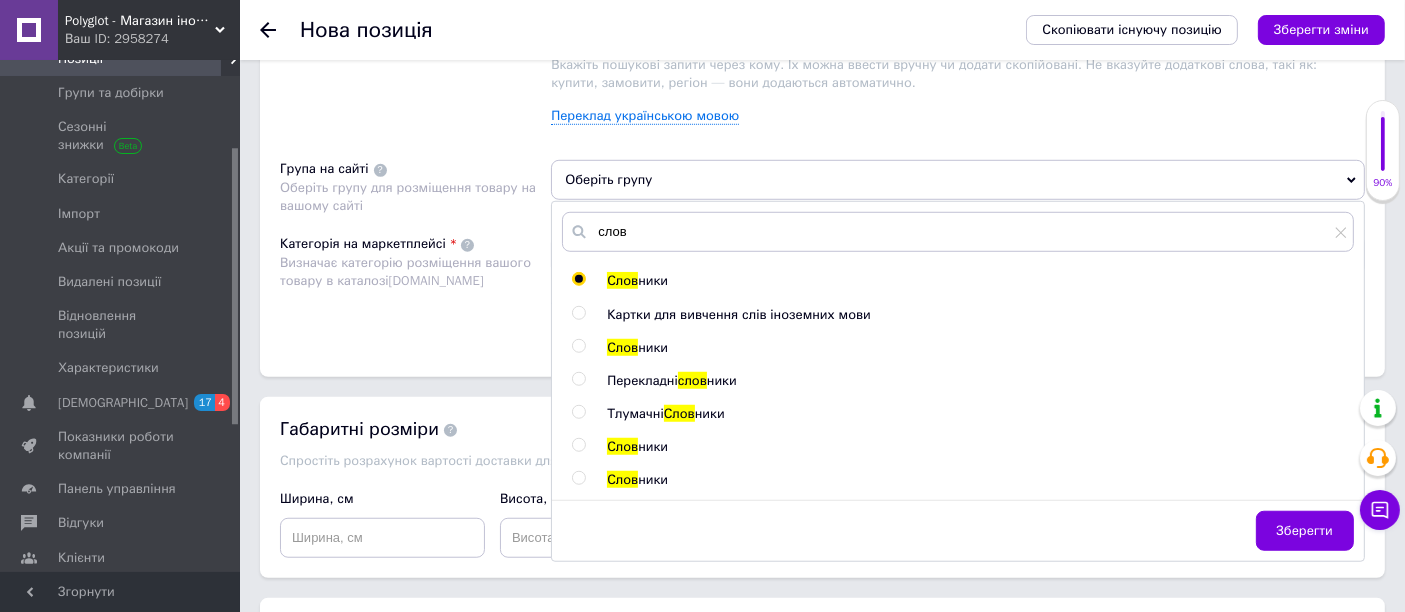 radio on "true" 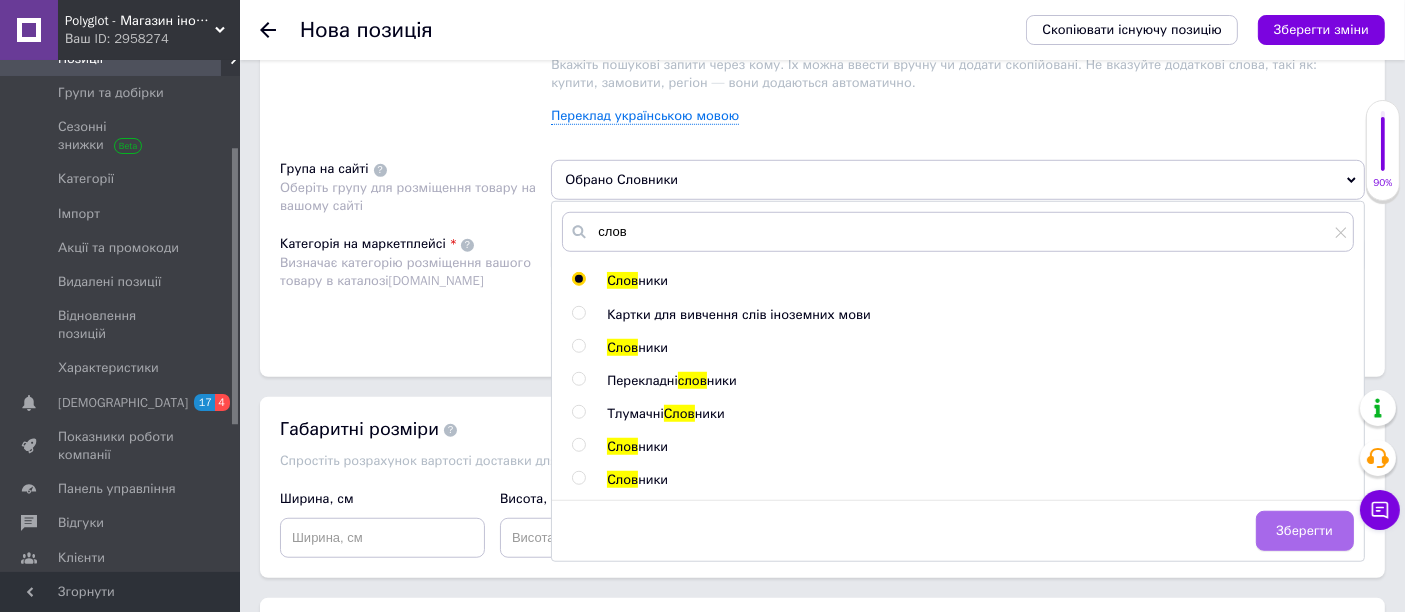 click on "Зберегти" at bounding box center [1305, 531] 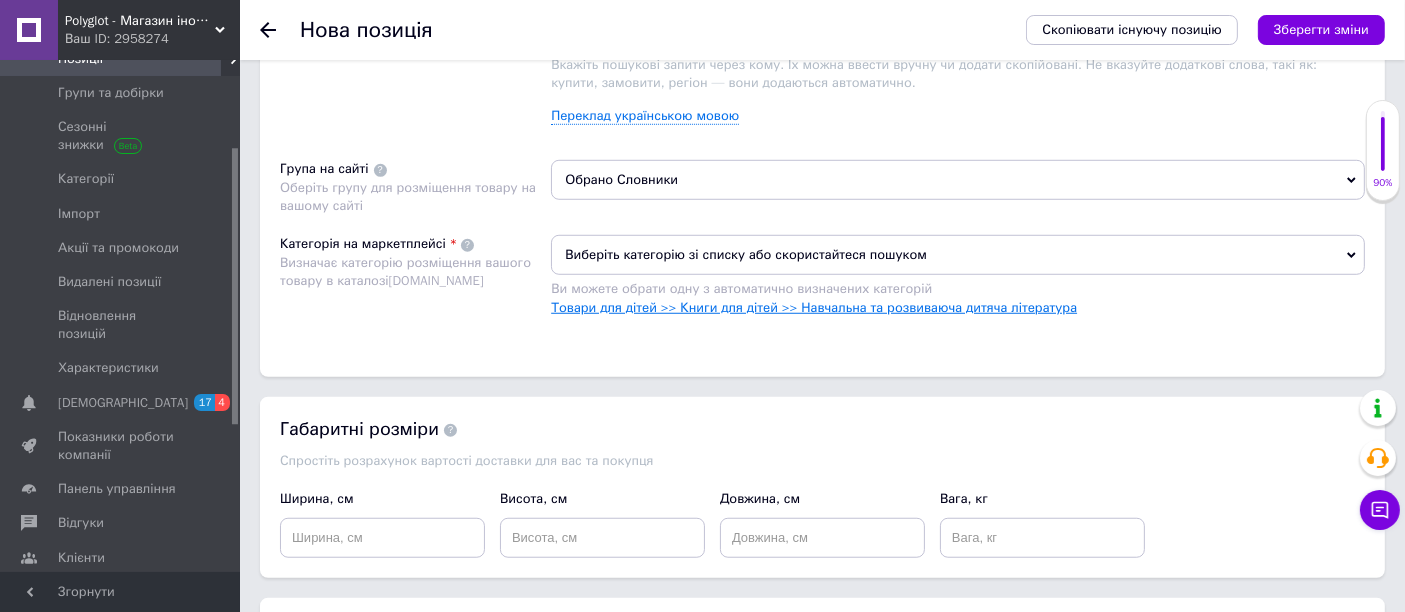click on "Товари для дітей >> Книги для дітей >> Навчальна та розвиваюча дитяча література" at bounding box center [814, 307] 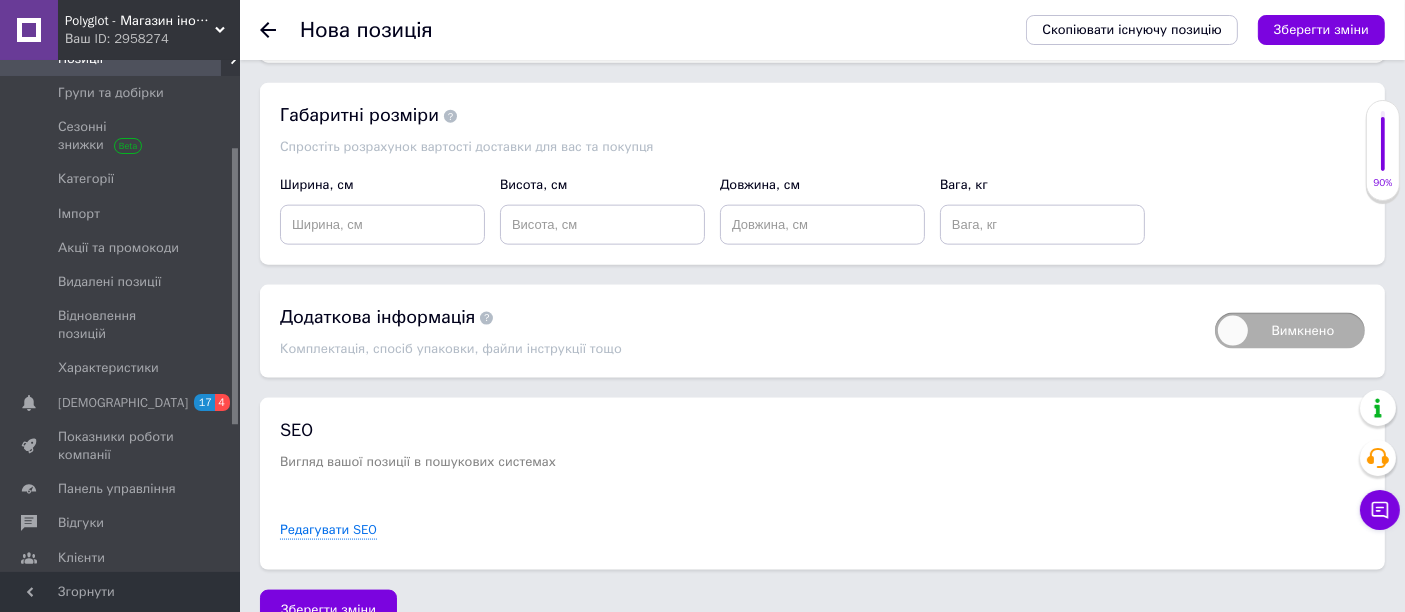 scroll, scrollTop: 2572, scrollLeft: 0, axis: vertical 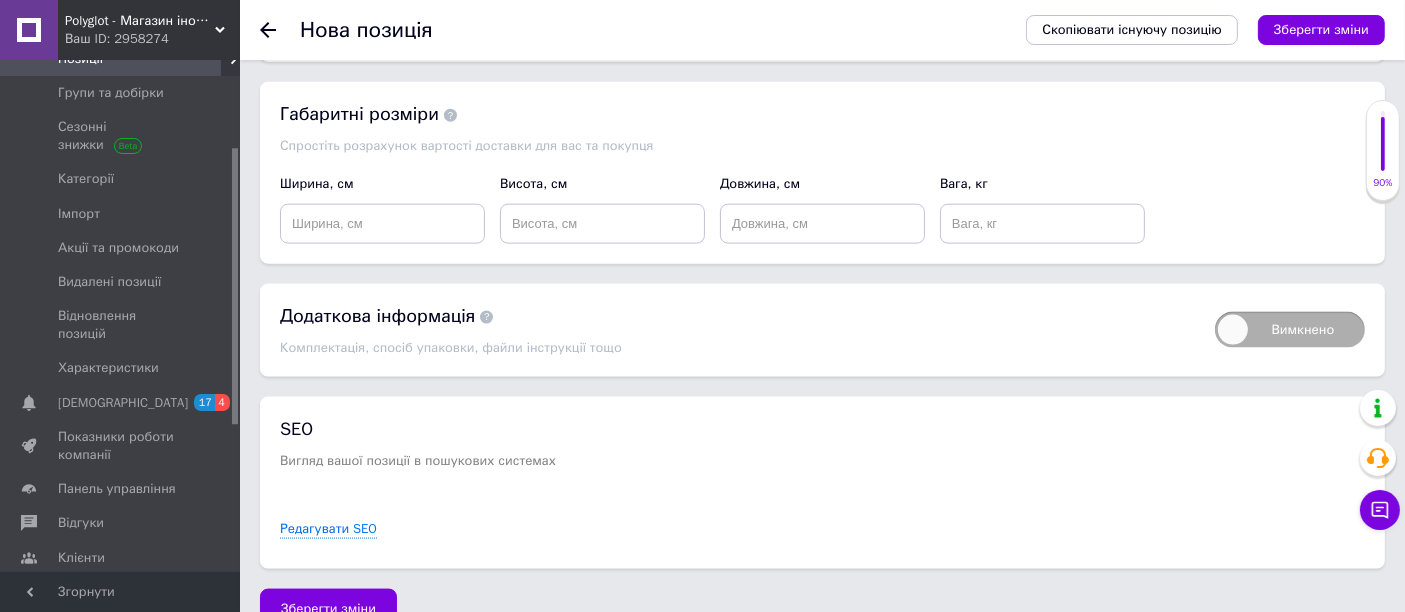 click on "Вимкнено" at bounding box center [1290, 330] 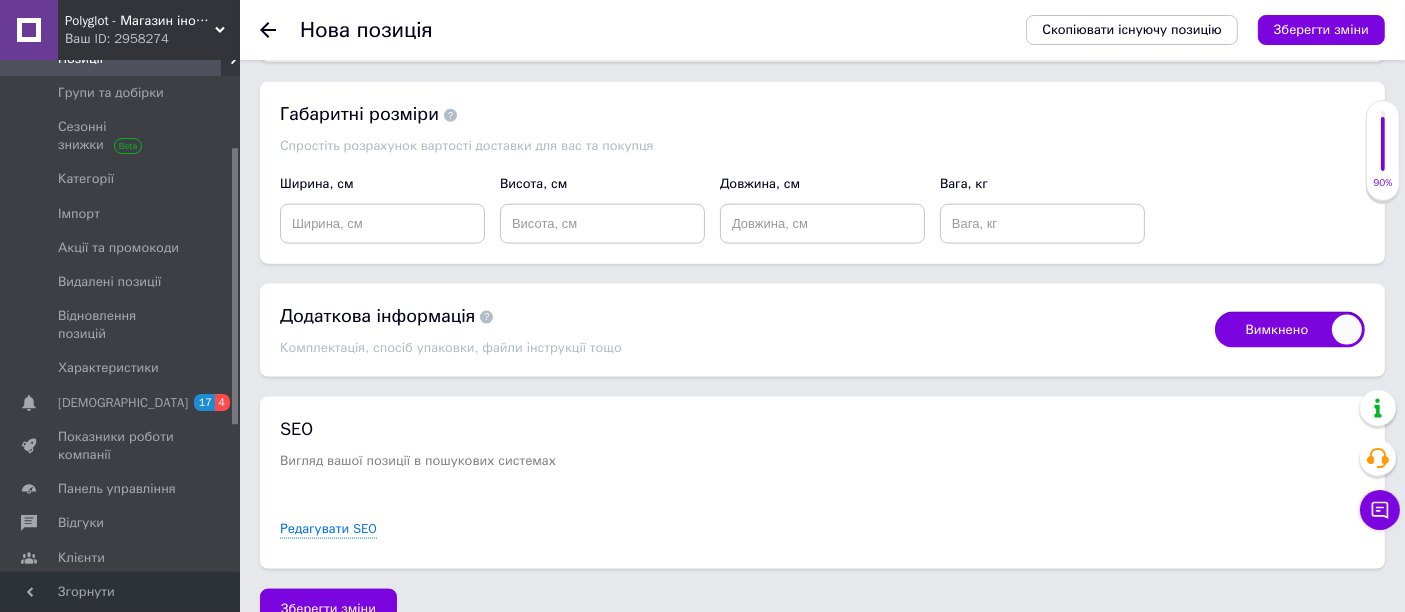 checkbox on "true" 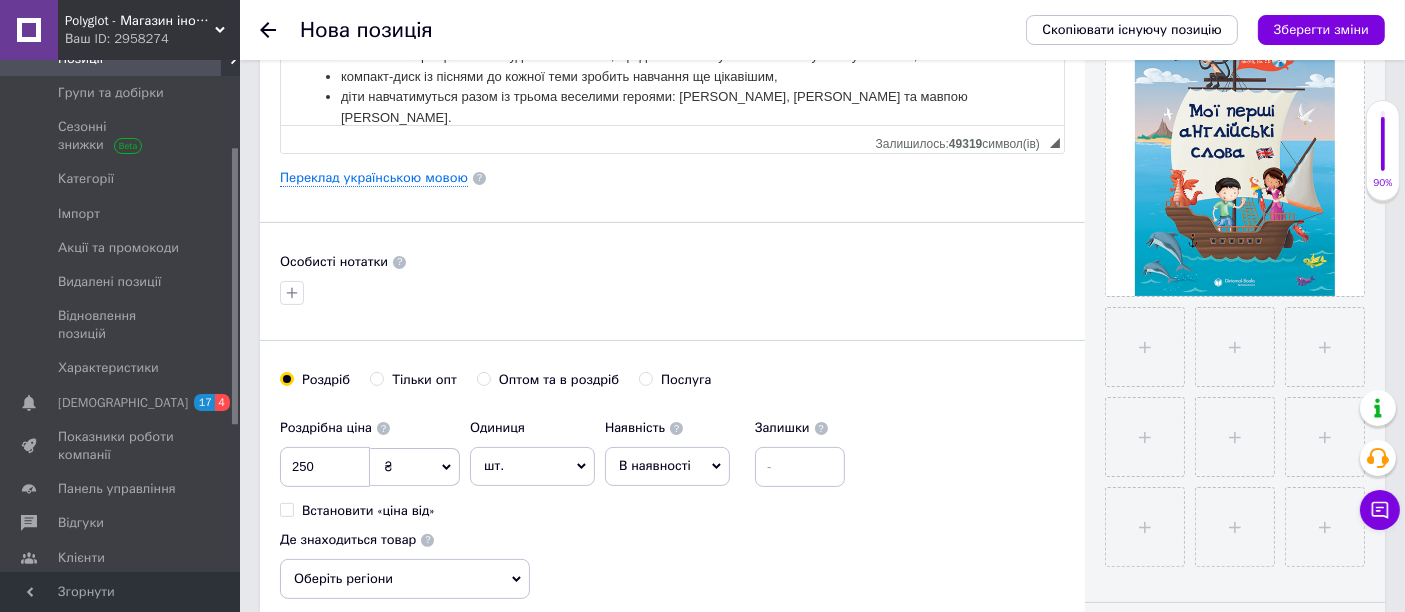 scroll, scrollTop: 0, scrollLeft: 0, axis: both 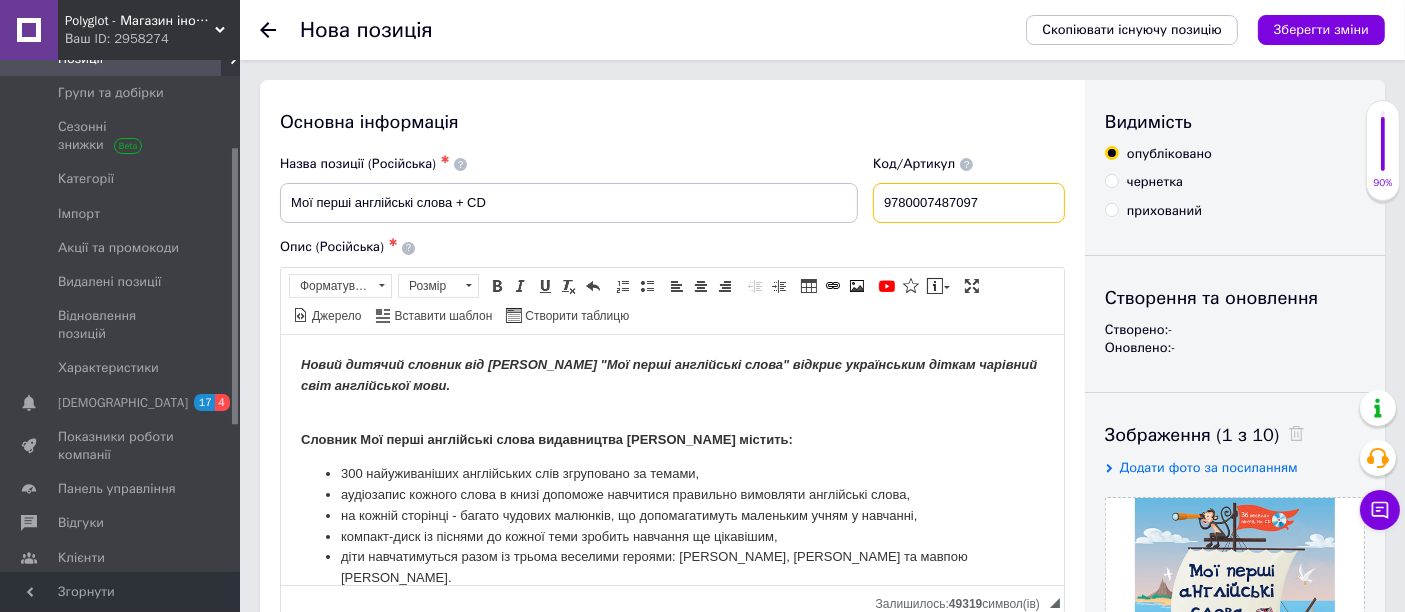 click on "9780007487097" at bounding box center [969, 203] 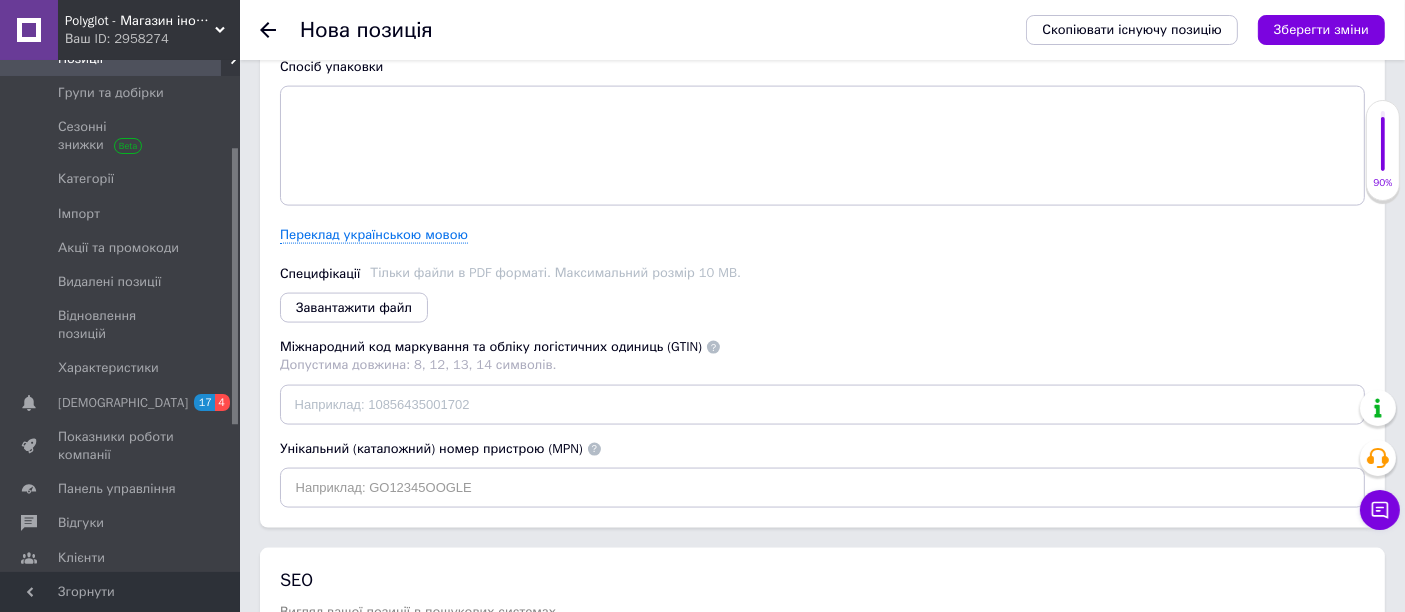 scroll, scrollTop: 2941, scrollLeft: 0, axis: vertical 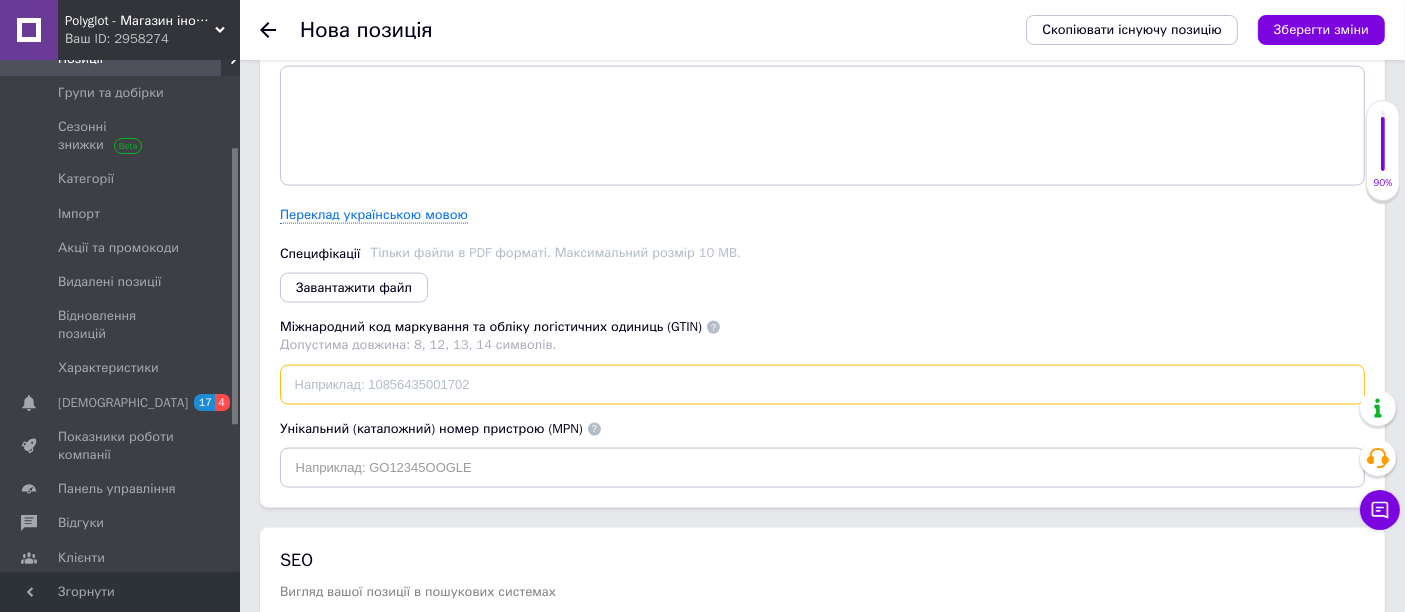 click at bounding box center [822, 385] 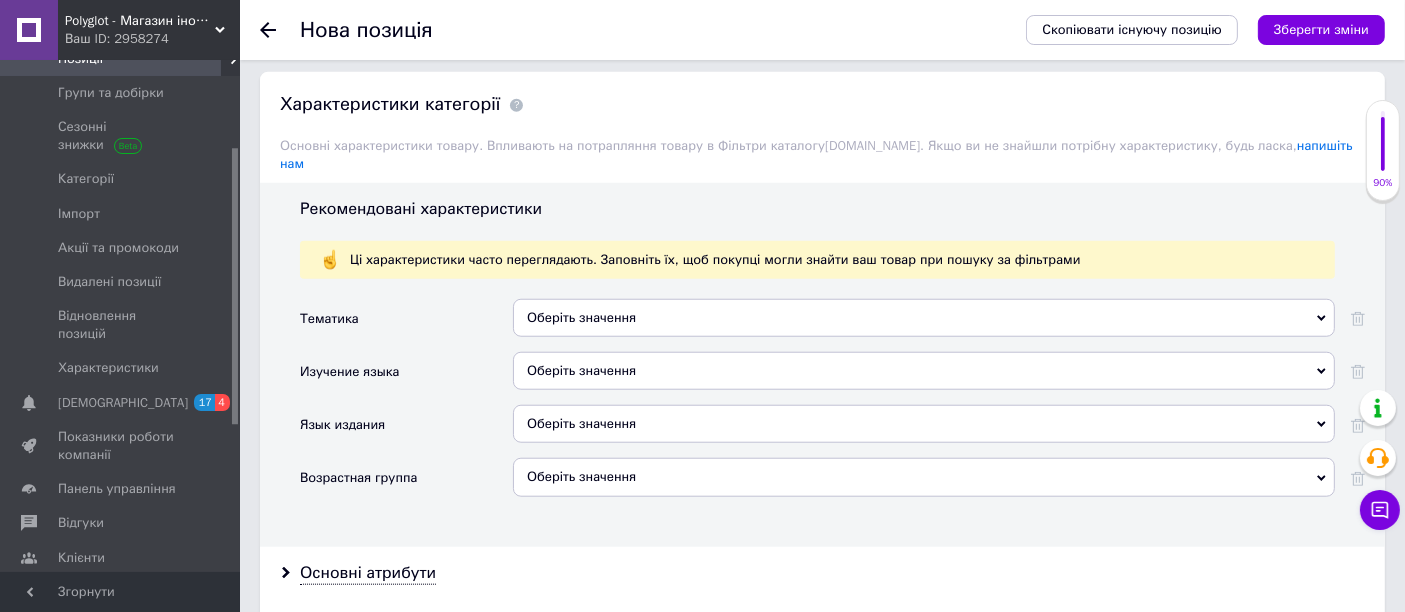 scroll, scrollTop: 1788, scrollLeft: 0, axis: vertical 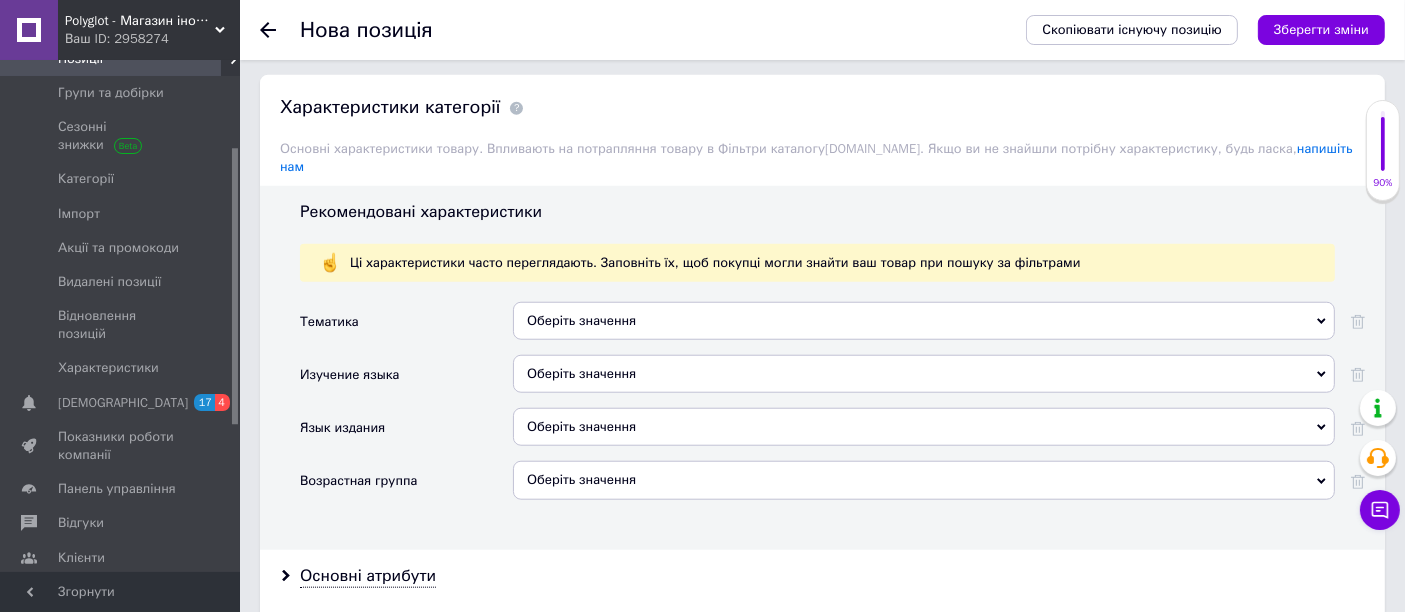 type on "9780007487097" 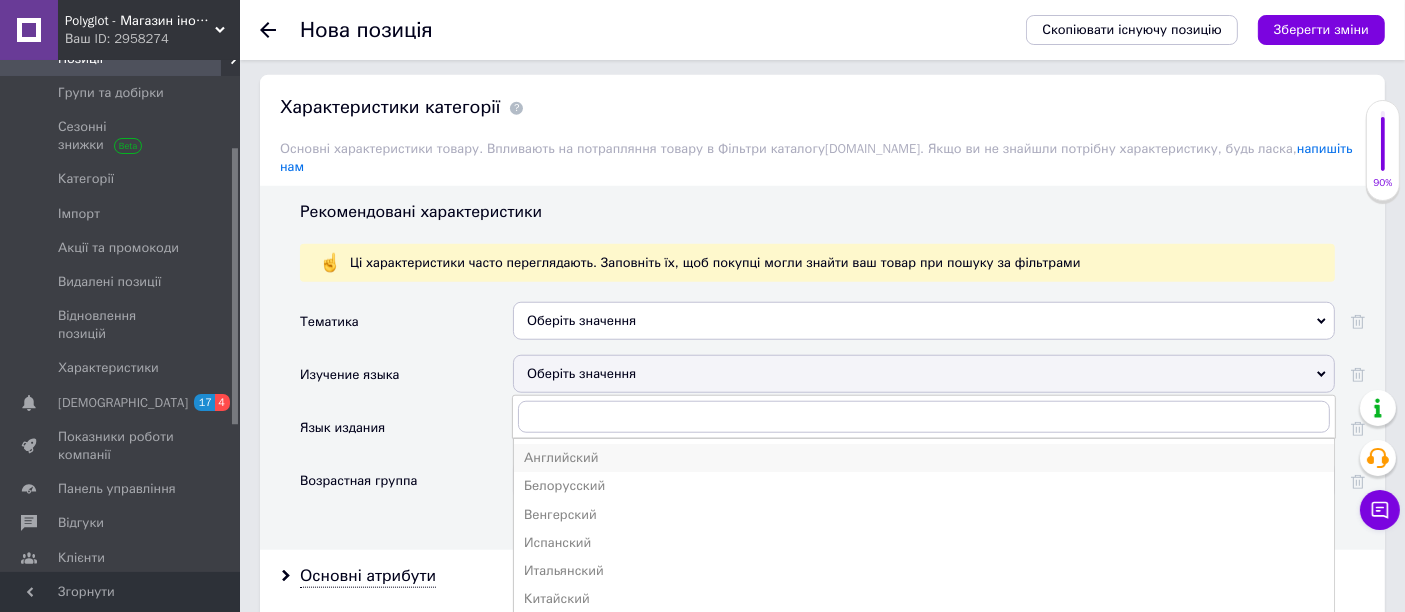 click on "Английский" at bounding box center [924, 458] 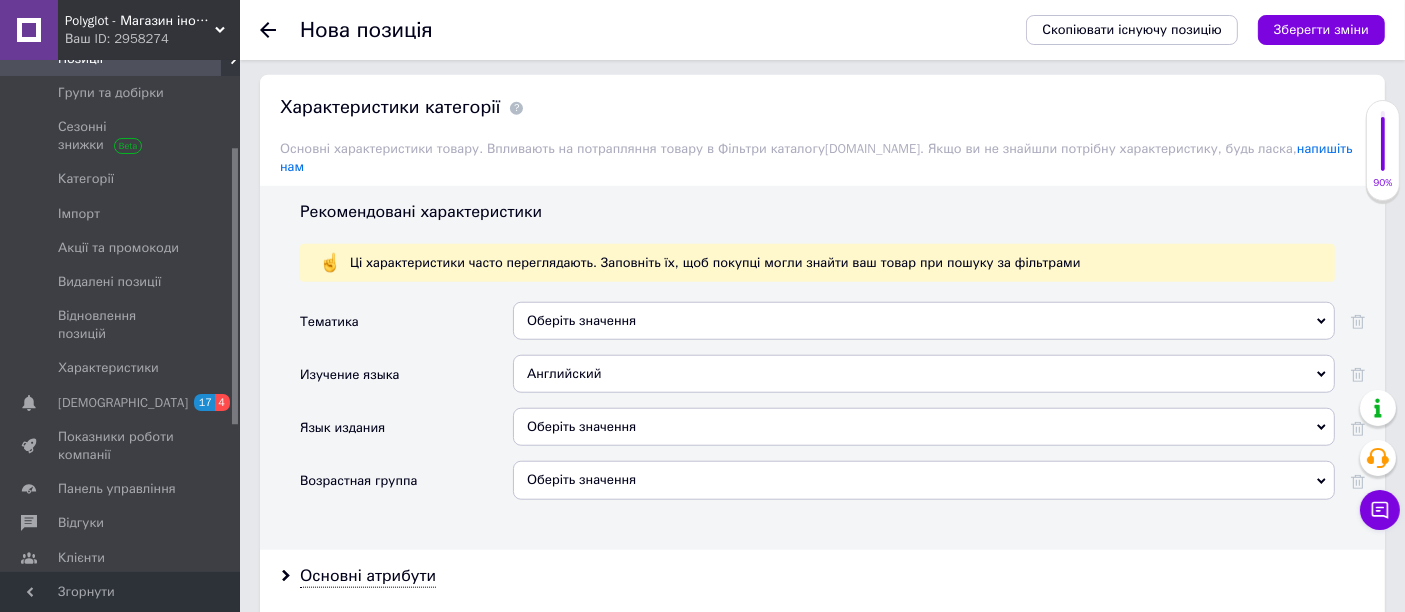 click on "Оберіть значення" at bounding box center [924, 427] 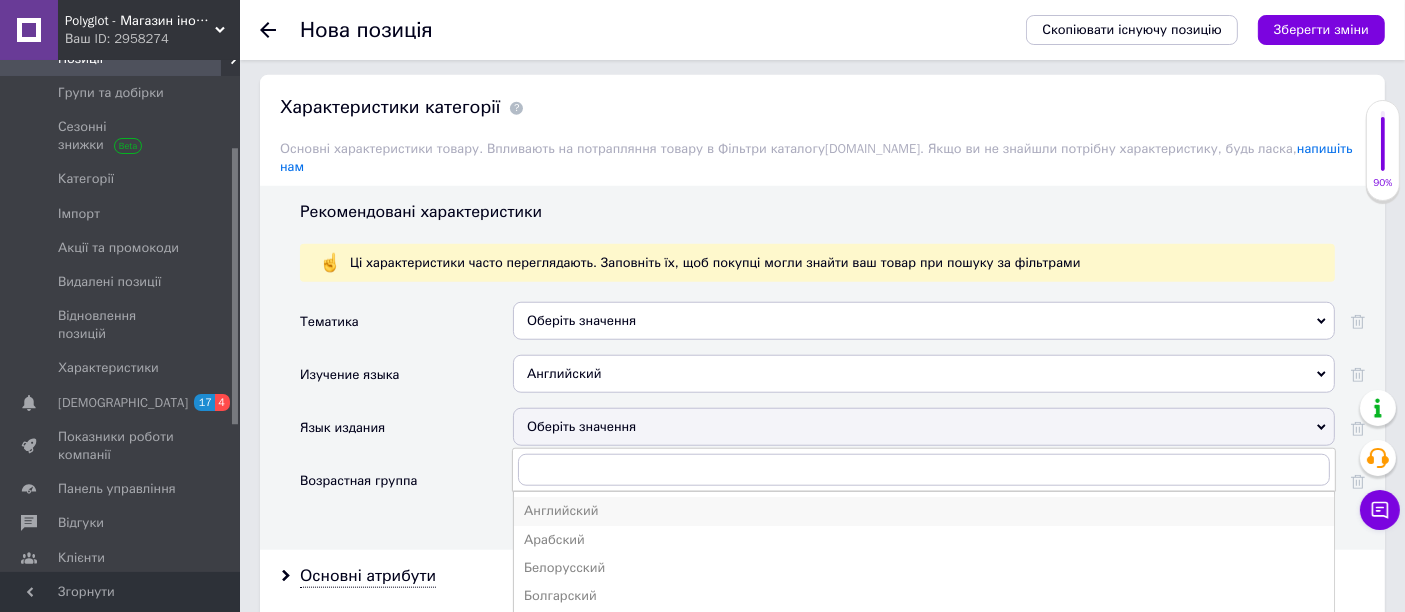 click on "Английский" at bounding box center [924, 511] 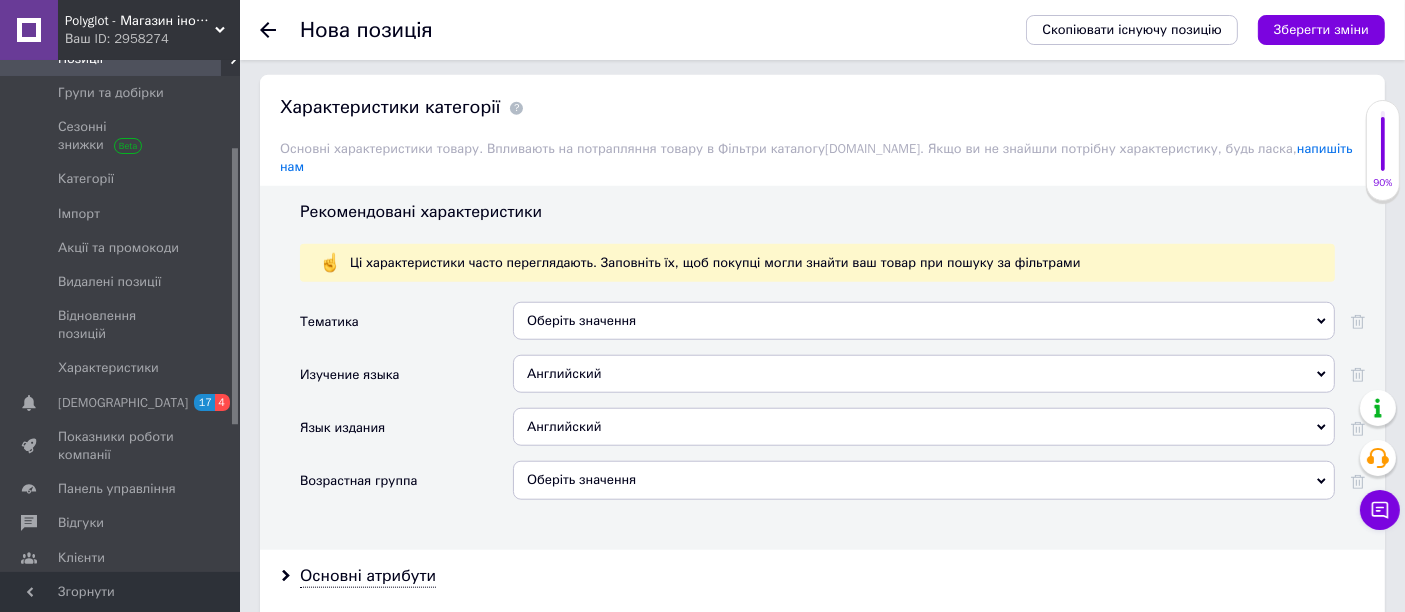 scroll, scrollTop: 1874, scrollLeft: 0, axis: vertical 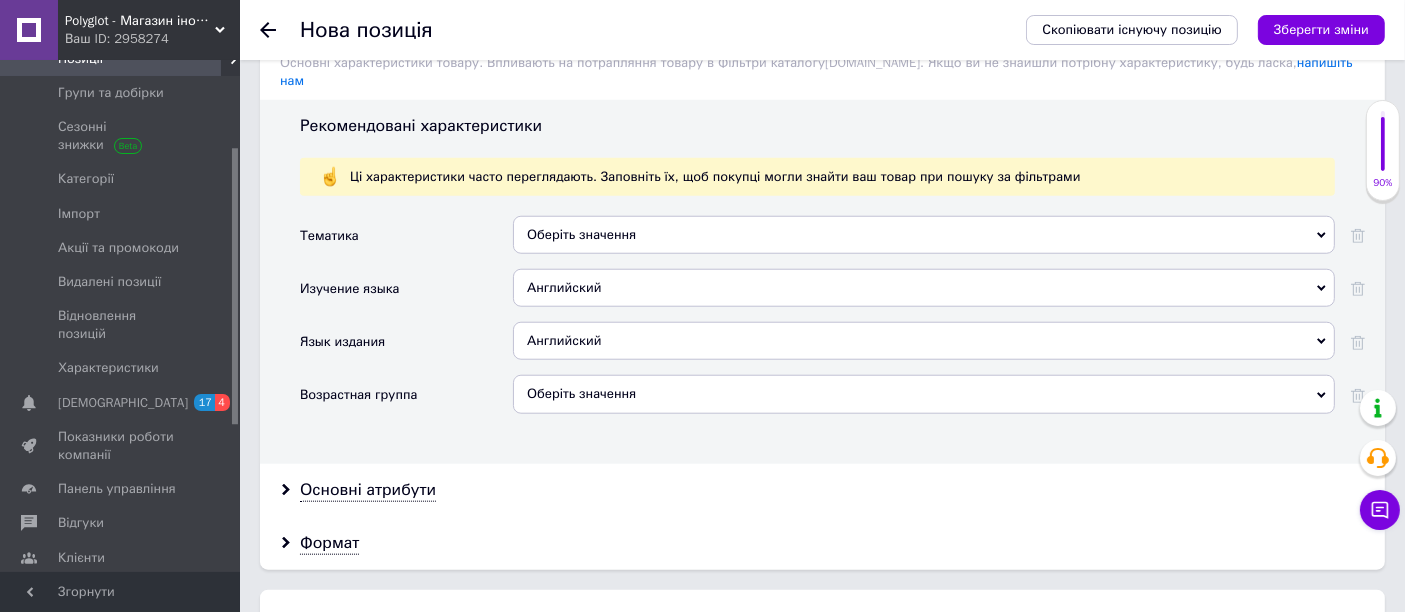 click on "Оберіть значення" at bounding box center [924, 394] 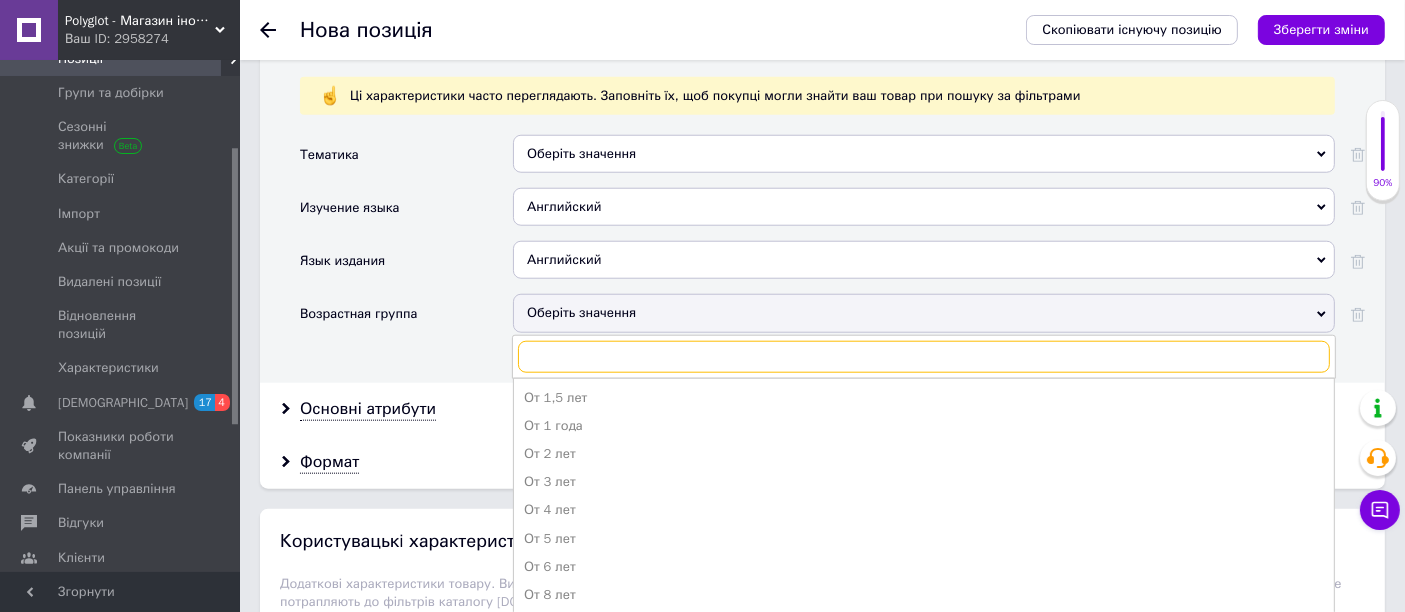 scroll, scrollTop: 1959, scrollLeft: 0, axis: vertical 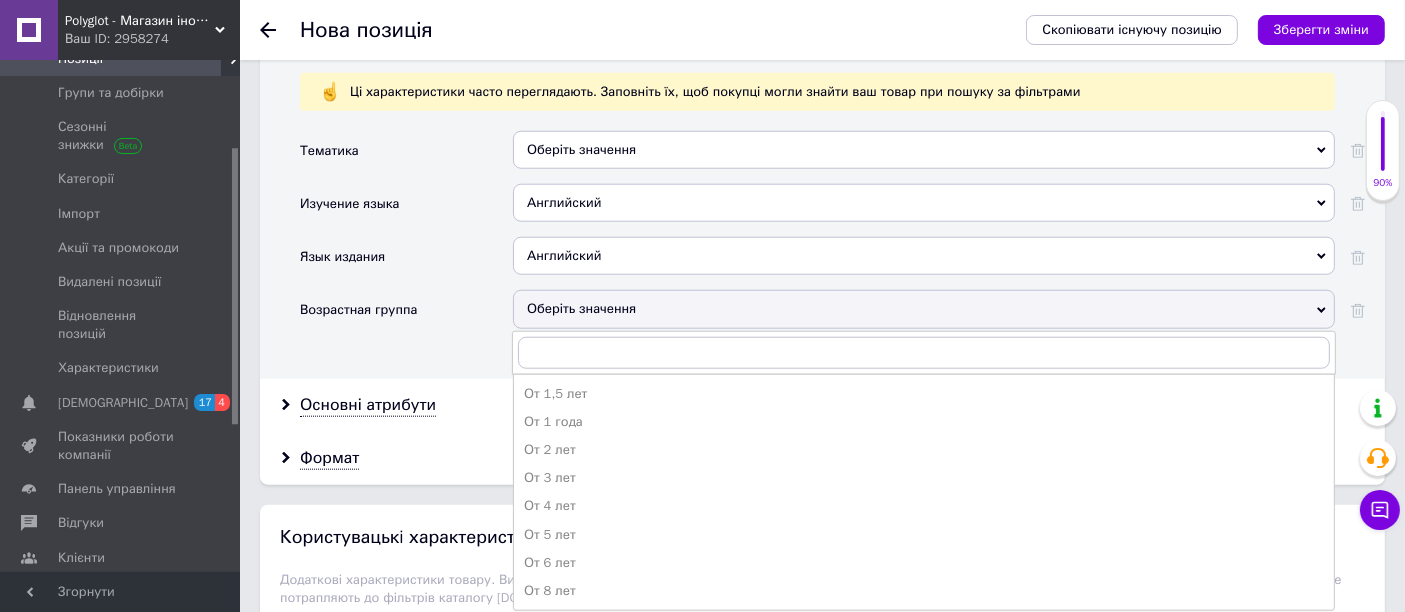 click on "Возрастная группа" at bounding box center [358, 310] 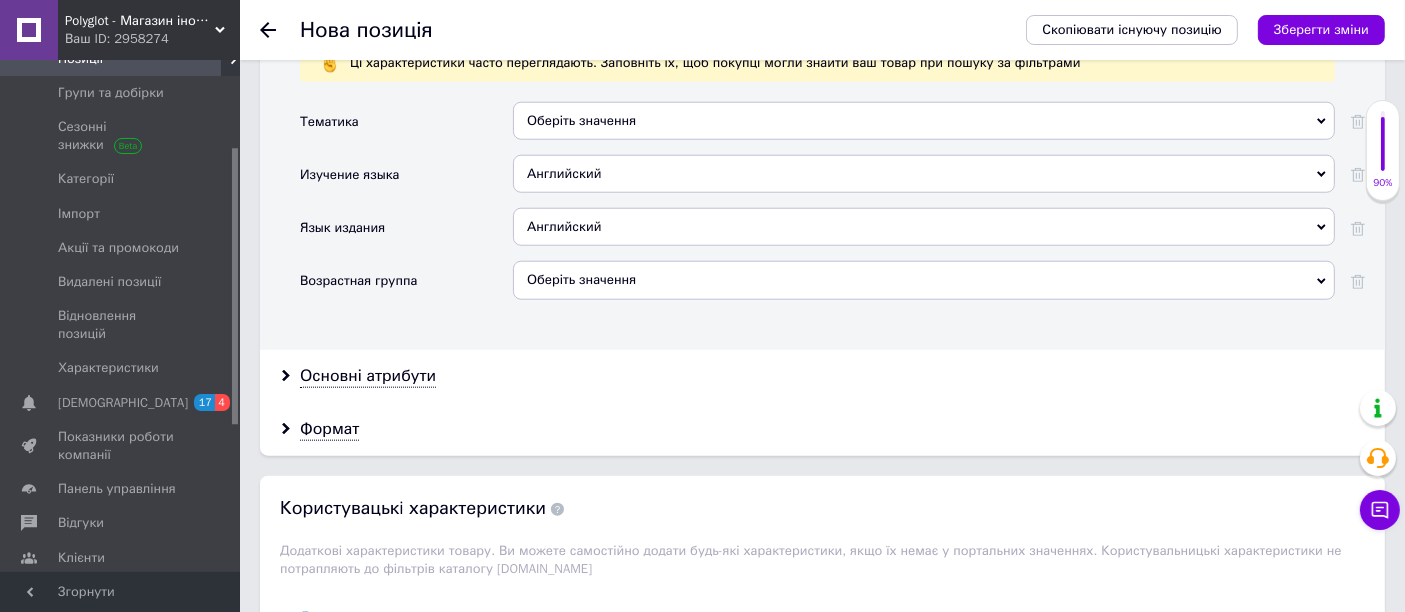 scroll, scrollTop: 1980, scrollLeft: 0, axis: vertical 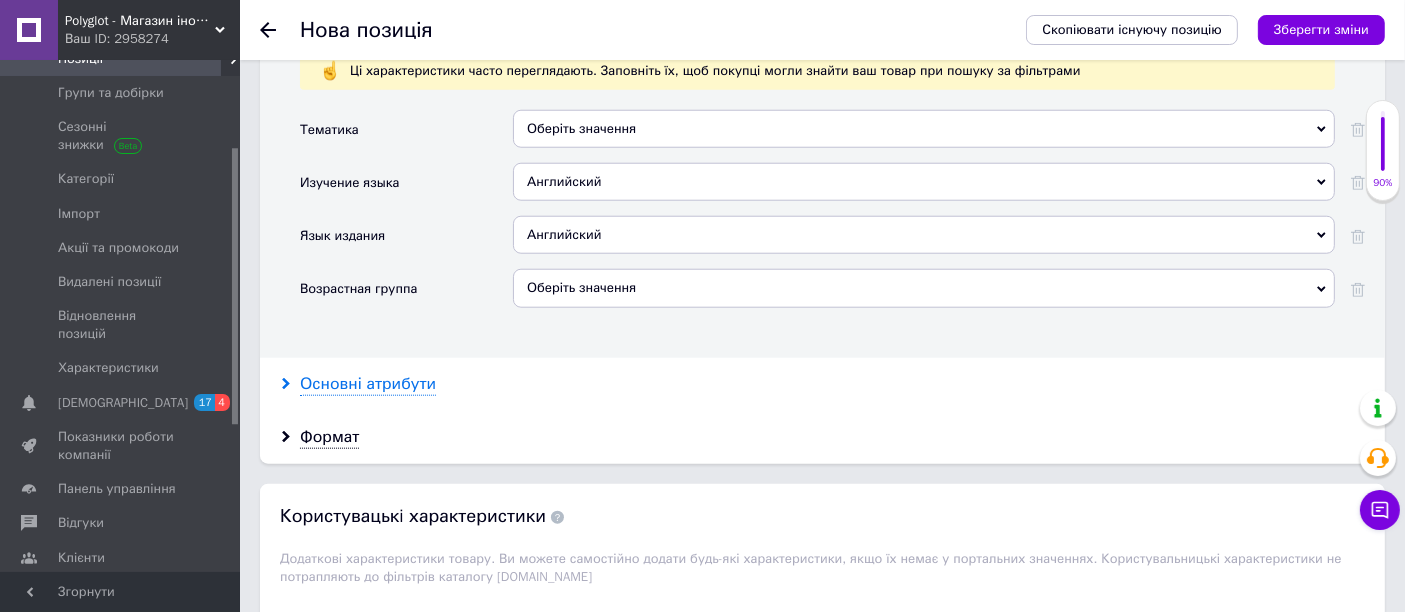 click on "Основні атрибути" at bounding box center [368, 384] 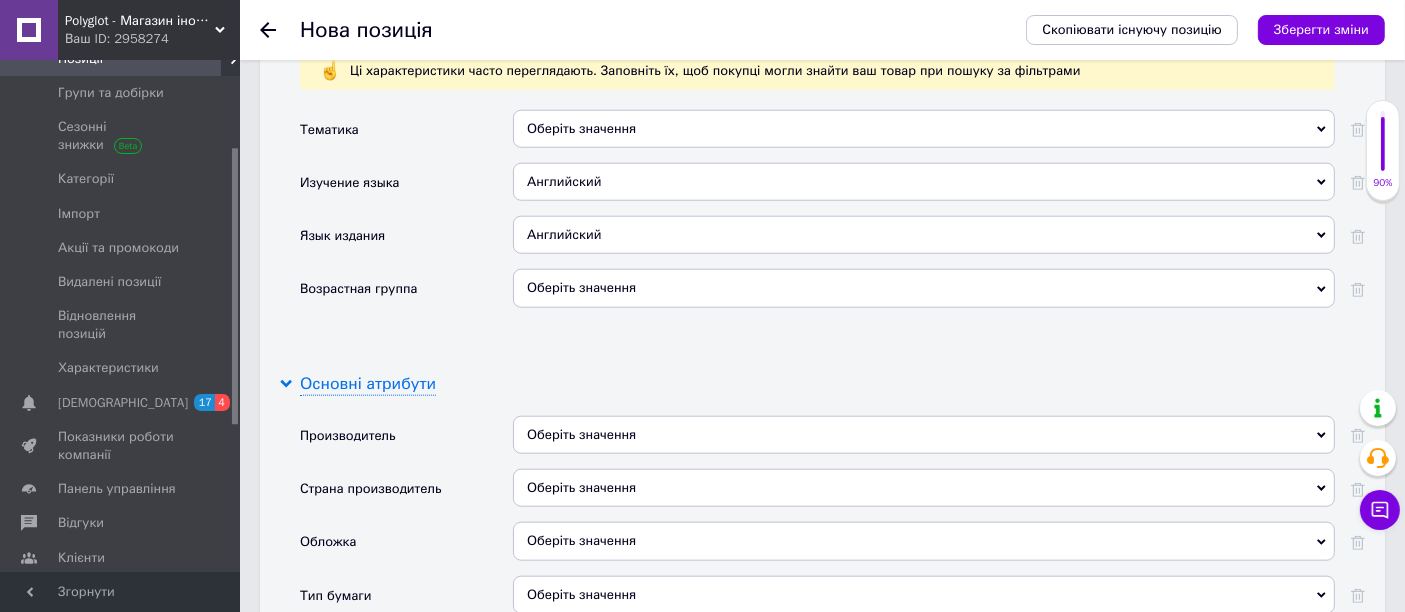 scroll, scrollTop: 2064, scrollLeft: 0, axis: vertical 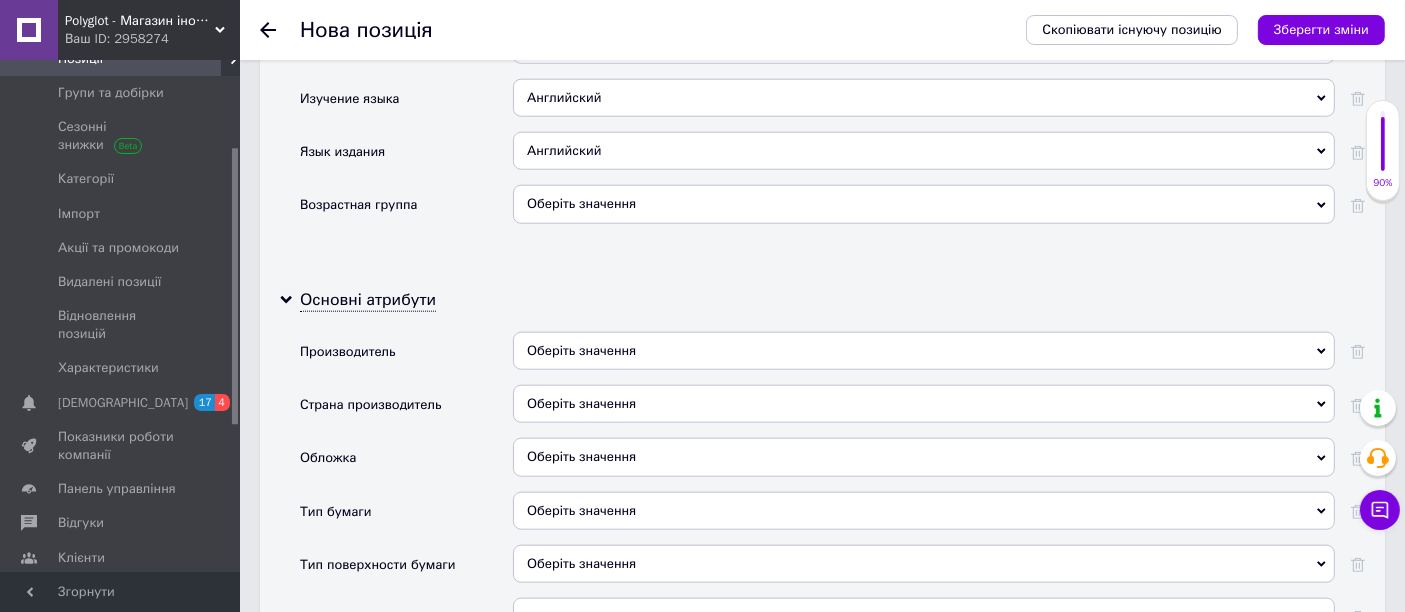 click on "Оберіть значення" at bounding box center [924, 351] 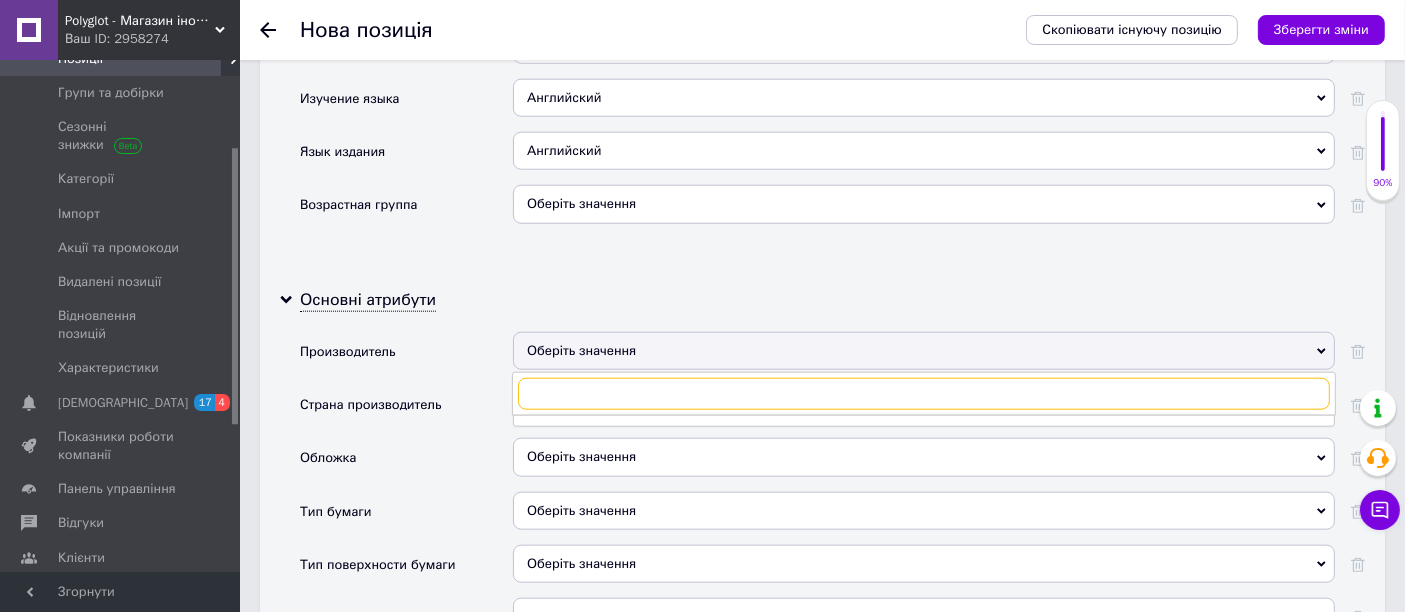 paste on "[PERSON_NAME]" 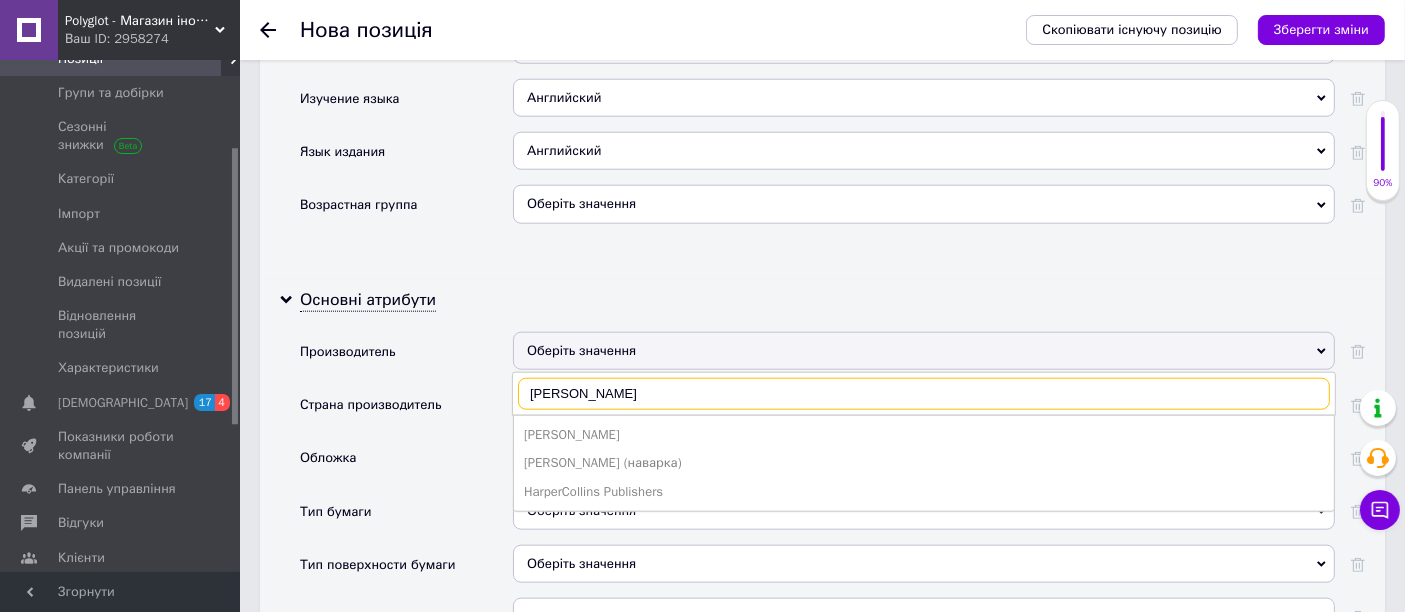 type on "[PERSON_NAME]" 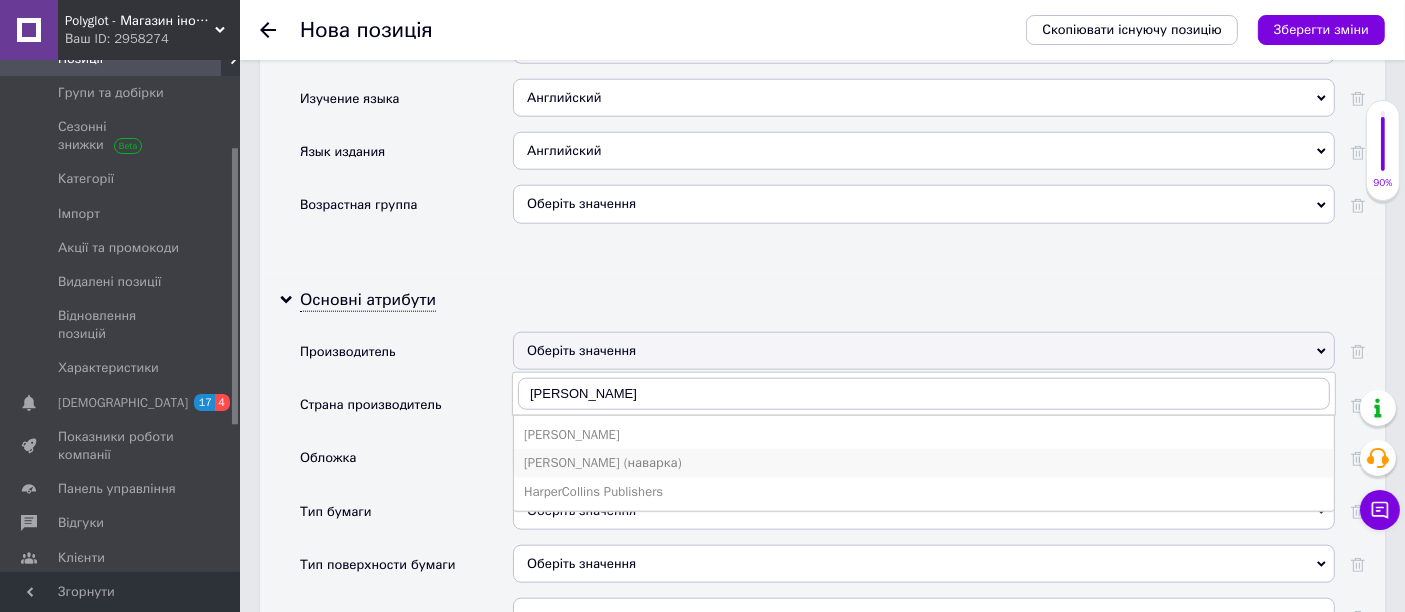 click on "[PERSON_NAME] (наварка)" at bounding box center (924, 463) 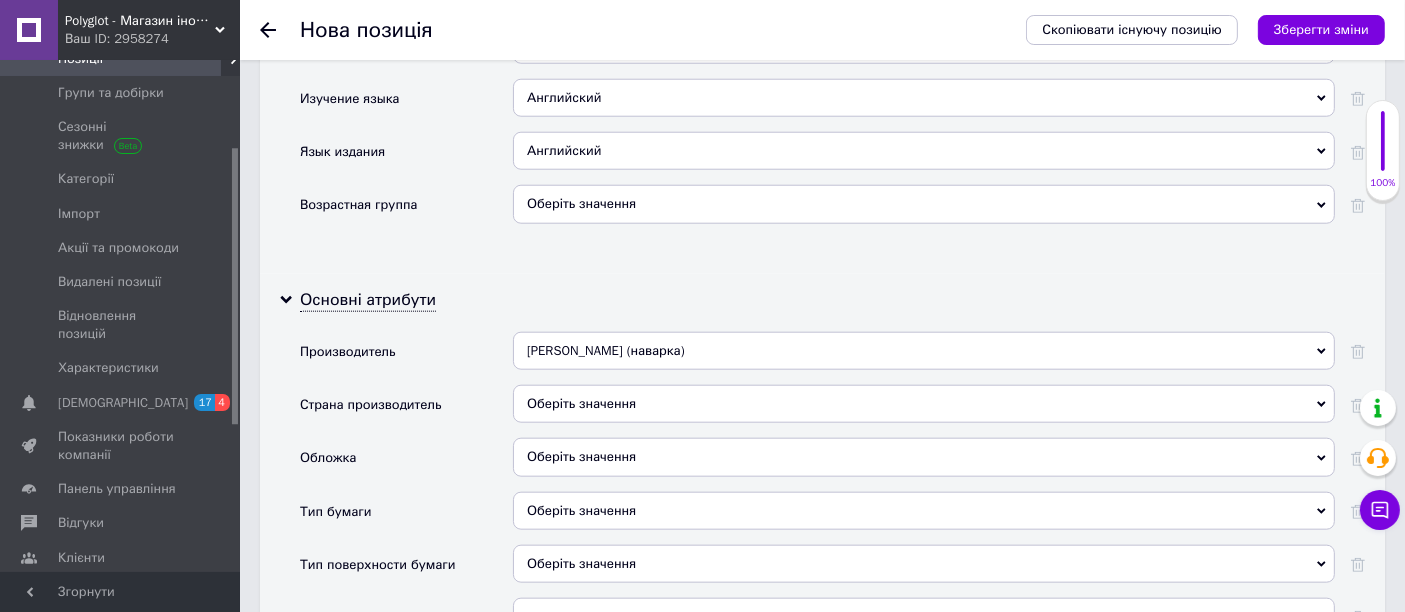 click on "Оберіть значення" at bounding box center (924, 404) 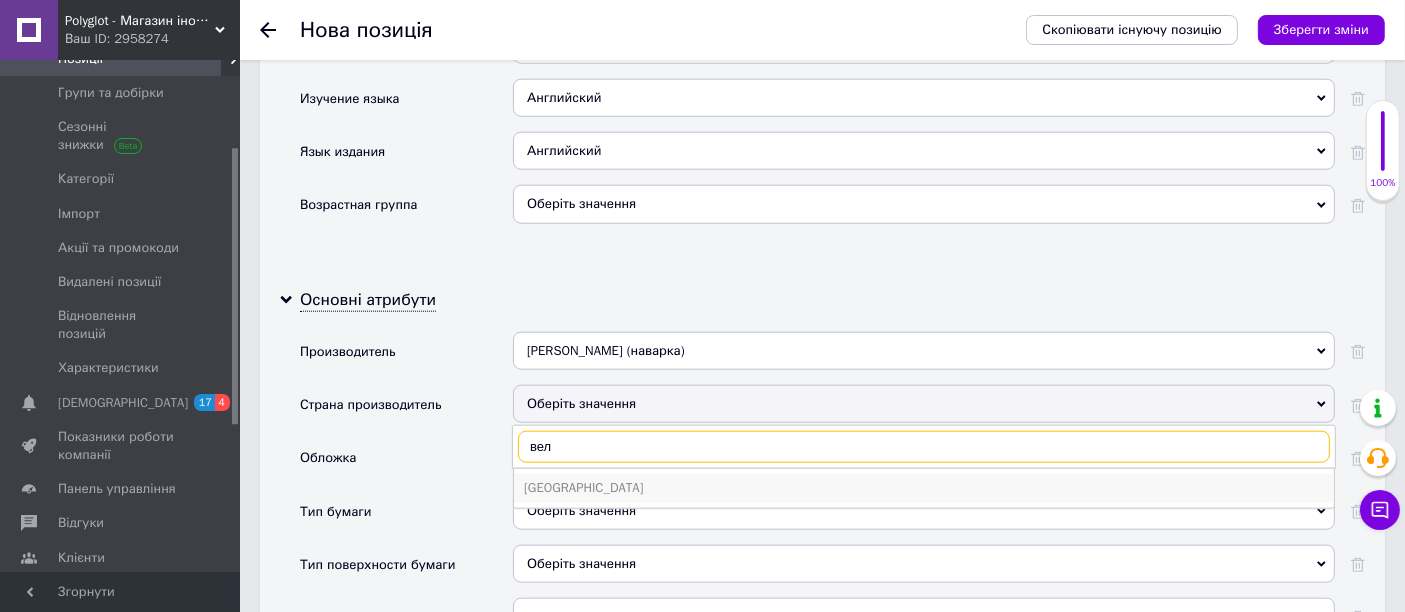 type on "вел" 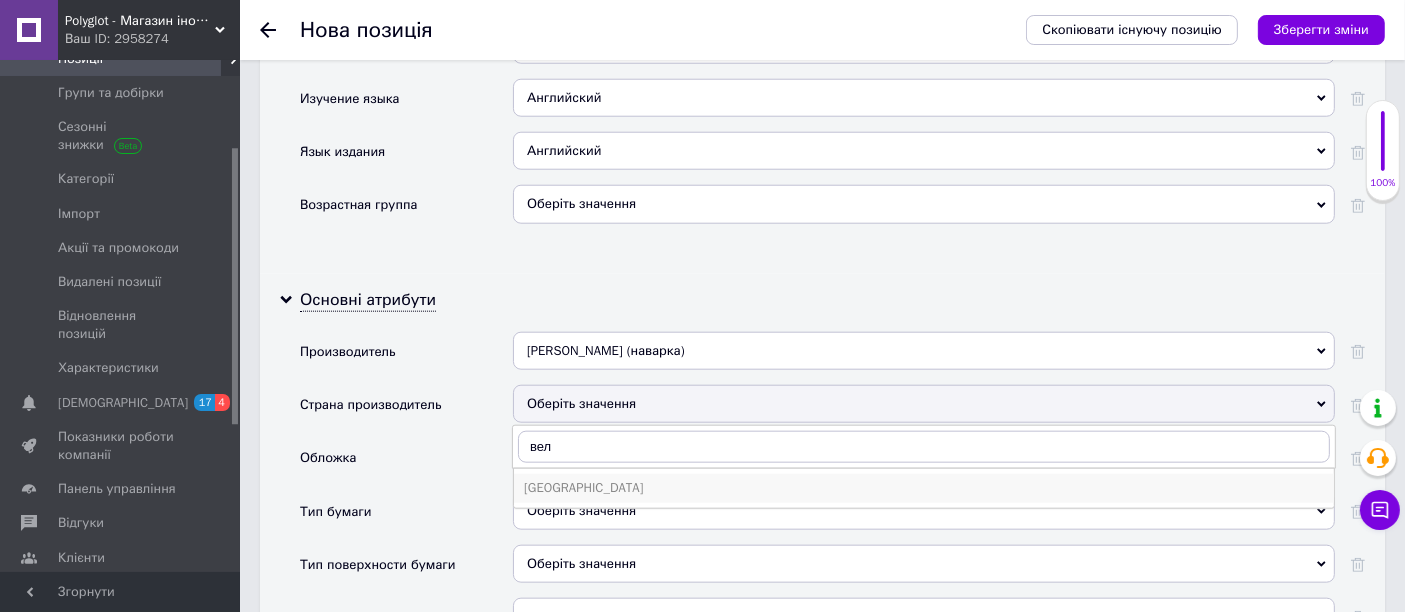click on "[GEOGRAPHIC_DATA]" at bounding box center [924, 488] 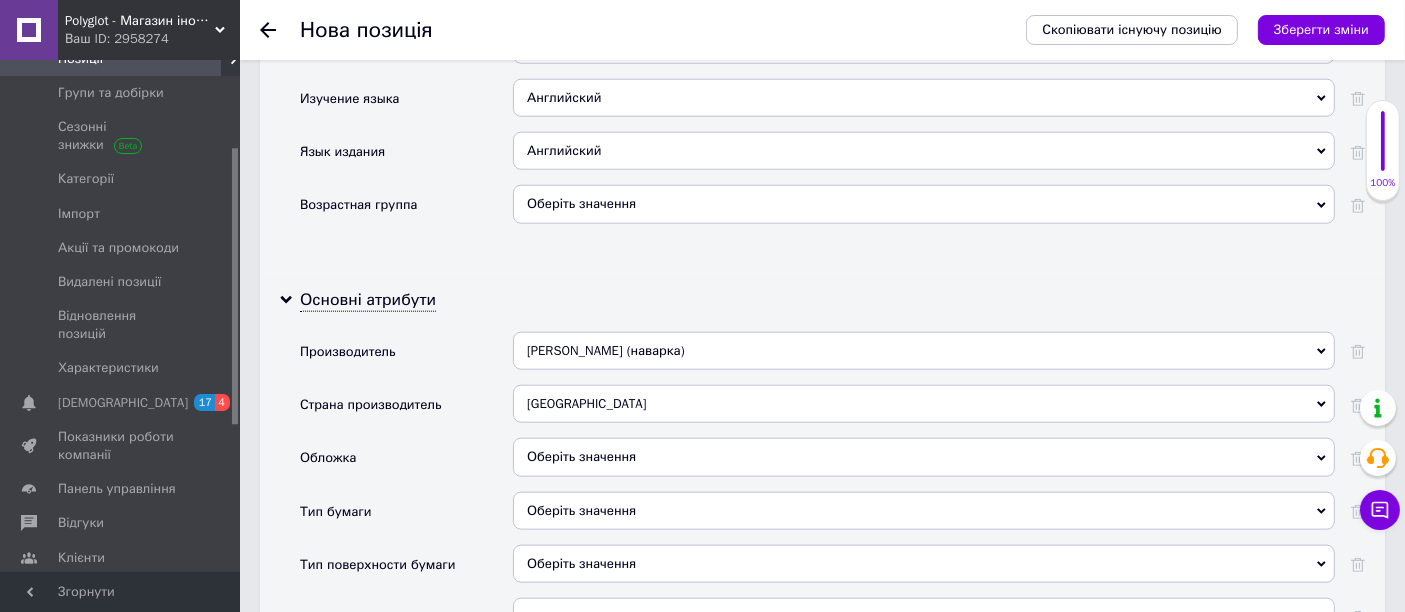 click on "Оберіть значення" at bounding box center [924, 457] 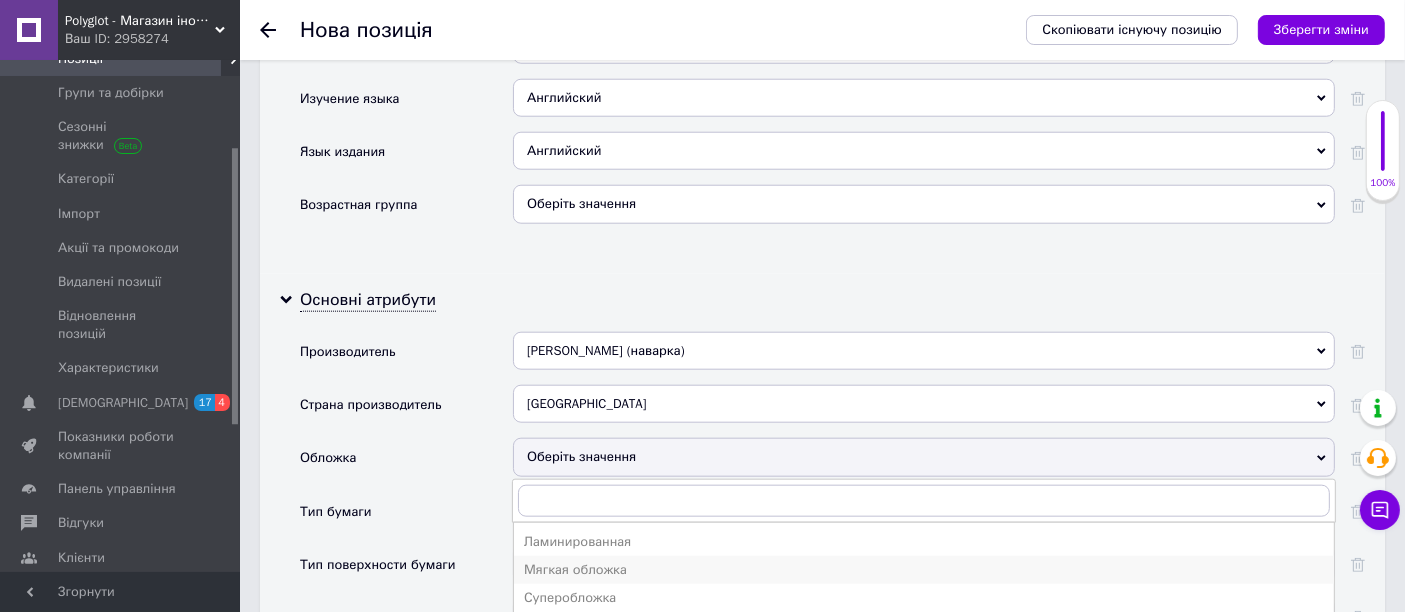 click on "Мягкая обложка" at bounding box center [924, 570] 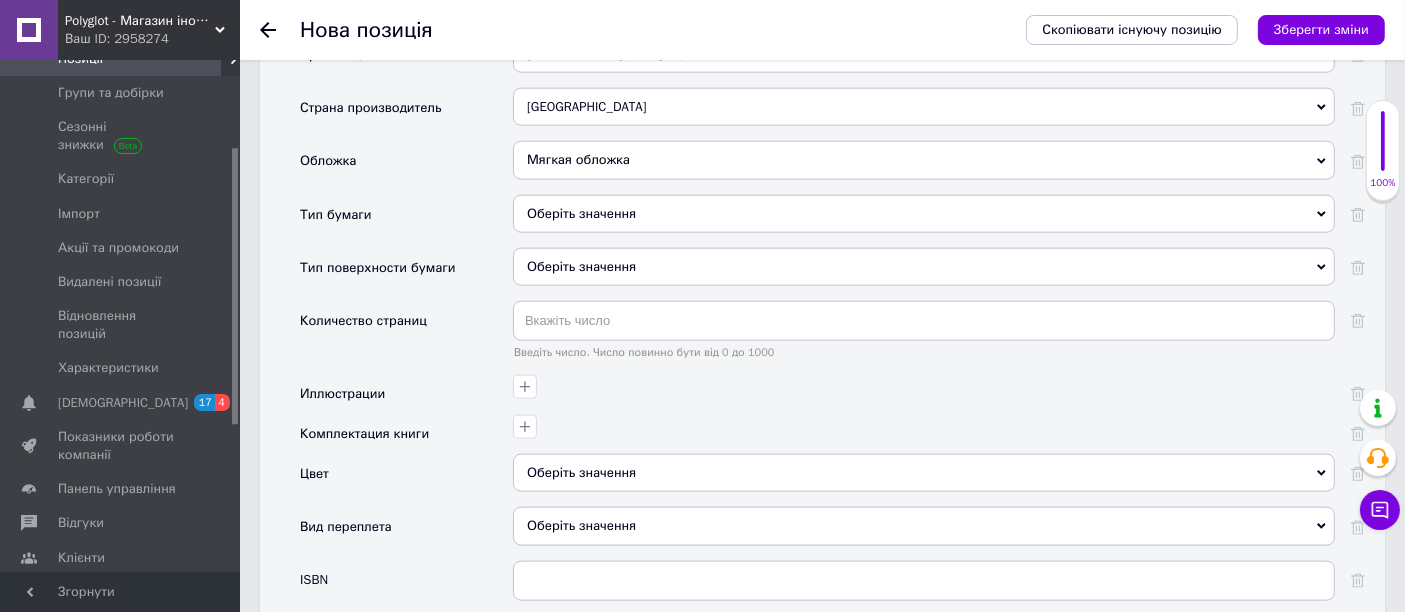 scroll, scrollTop: 2366, scrollLeft: 0, axis: vertical 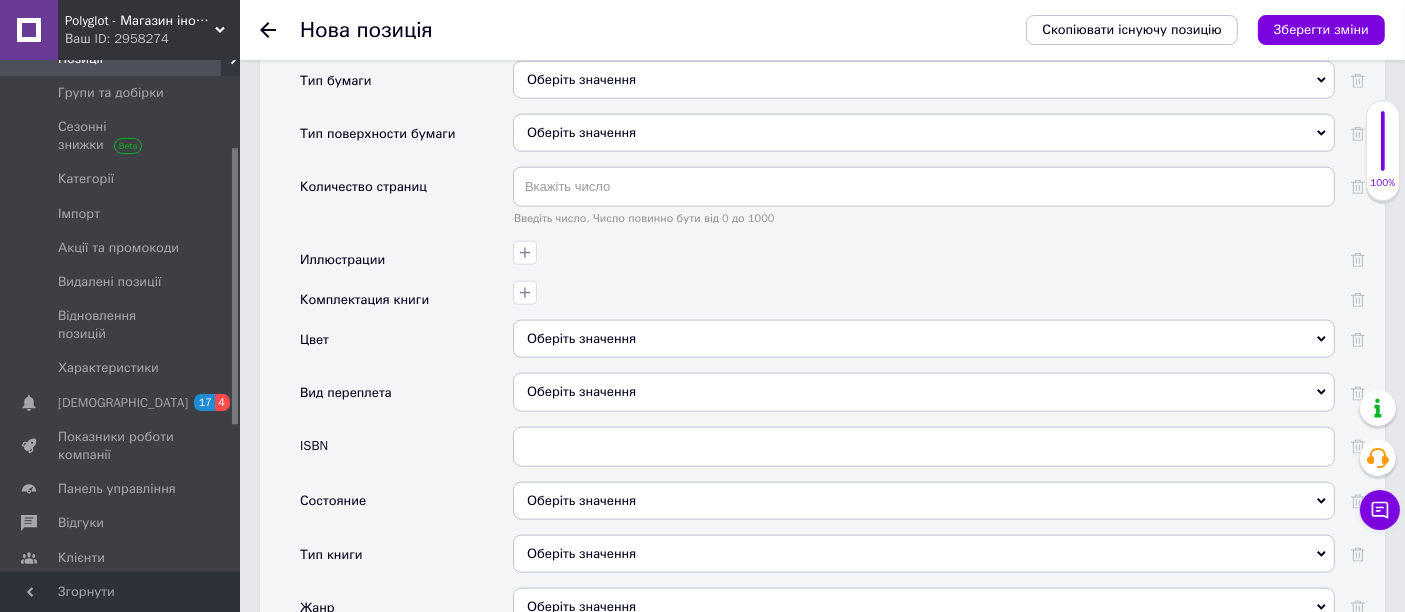 click on "Оберіть значення" at bounding box center [924, 501] 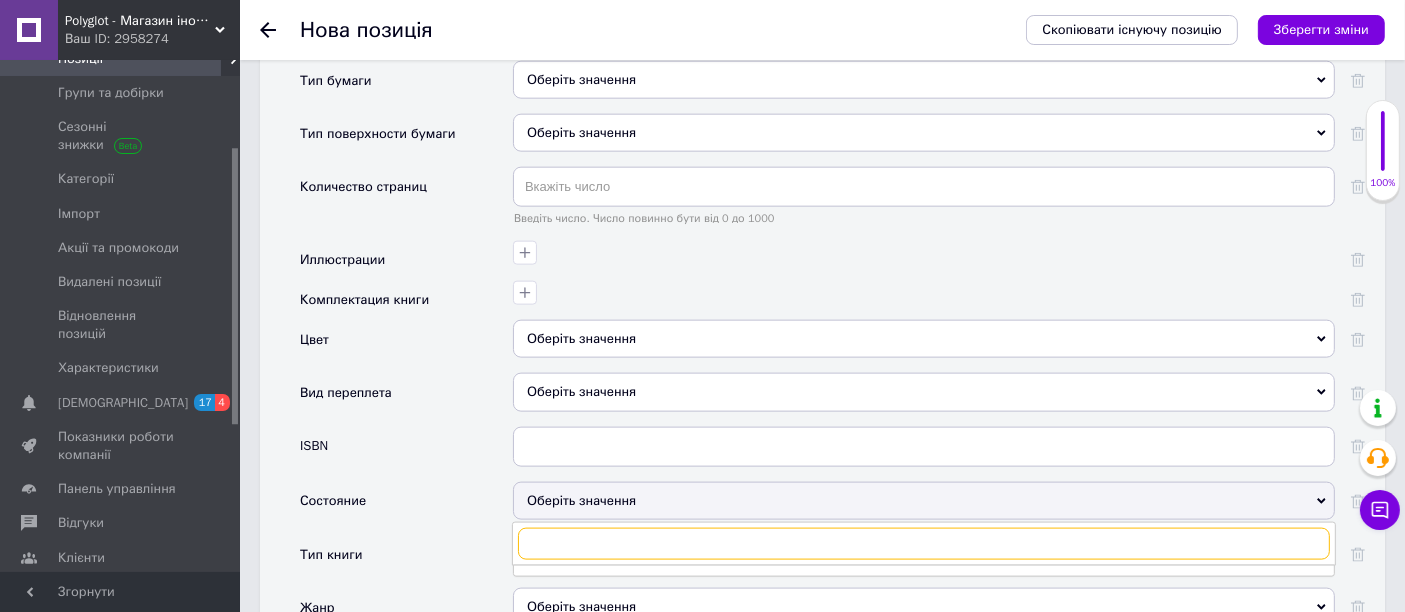 scroll, scrollTop: 2652, scrollLeft: 0, axis: vertical 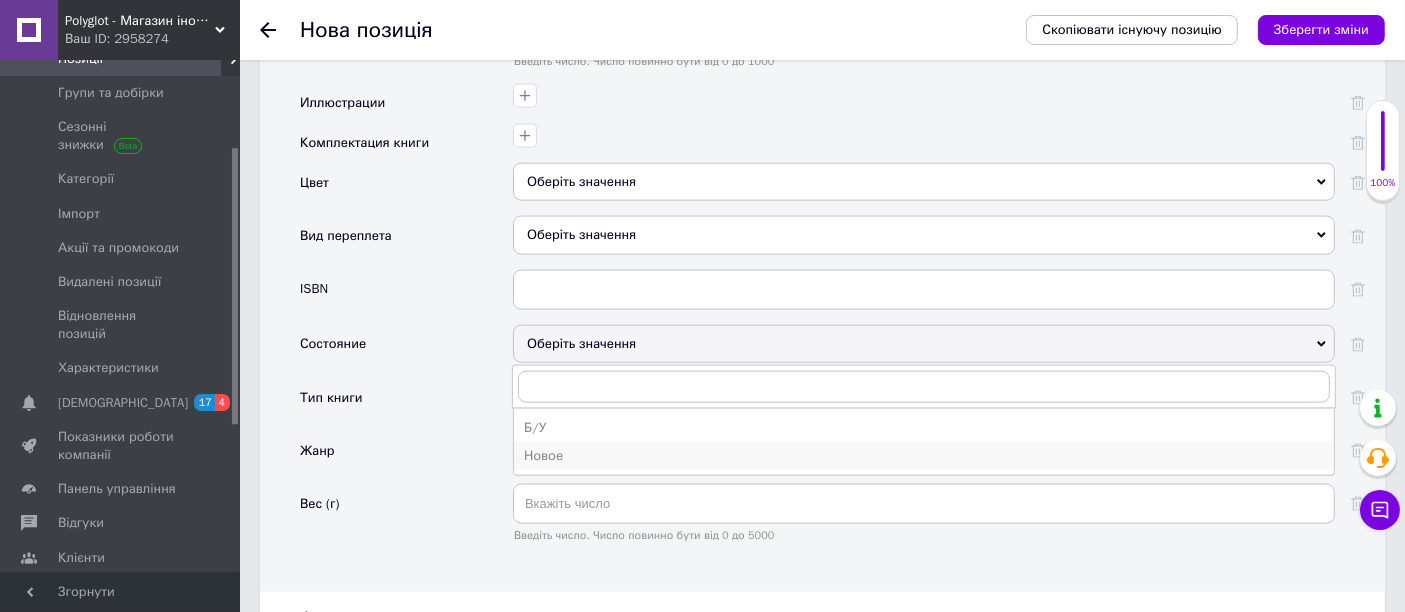 click on "Новое" at bounding box center [924, 456] 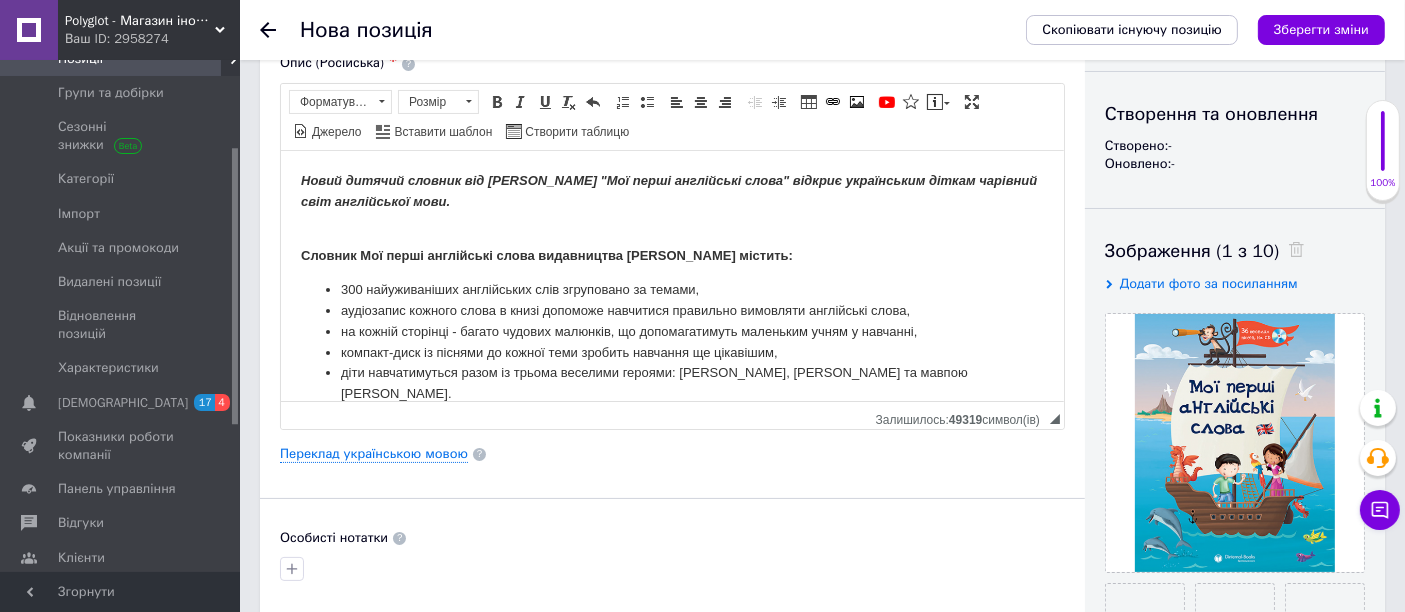 scroll, scrollTop: 0, scrollLeft: 0, axis: both 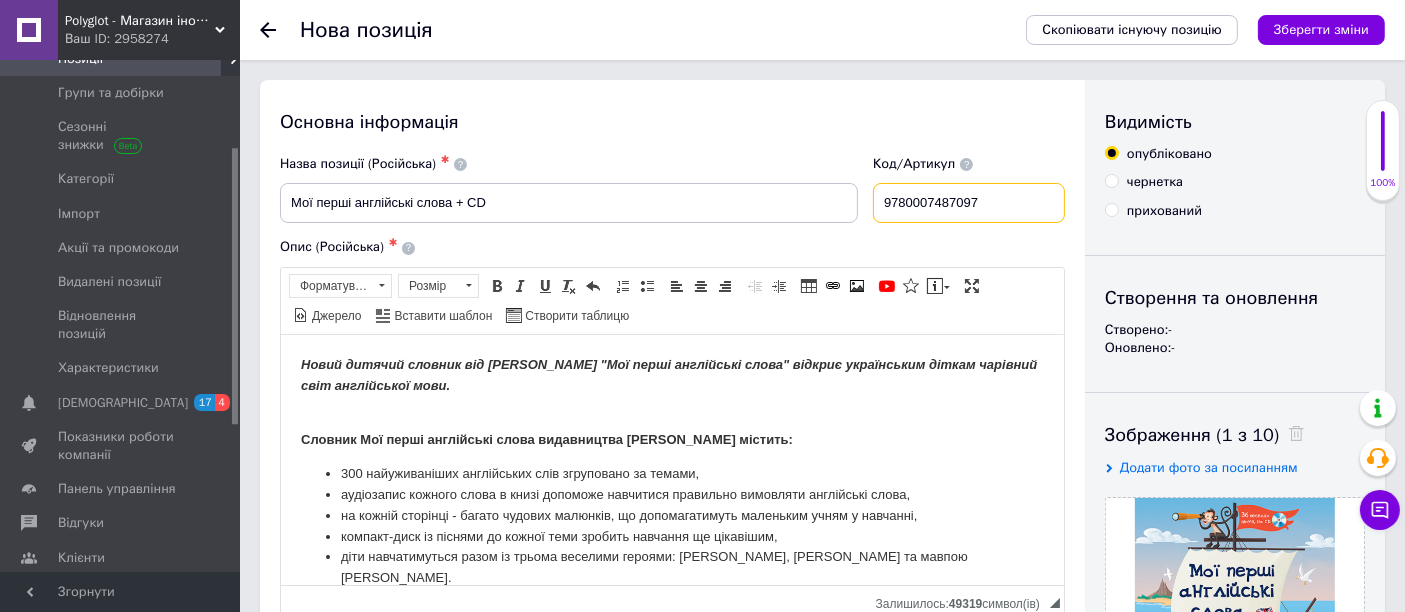 click on "9780007487097" at bounding box center (969, 203) 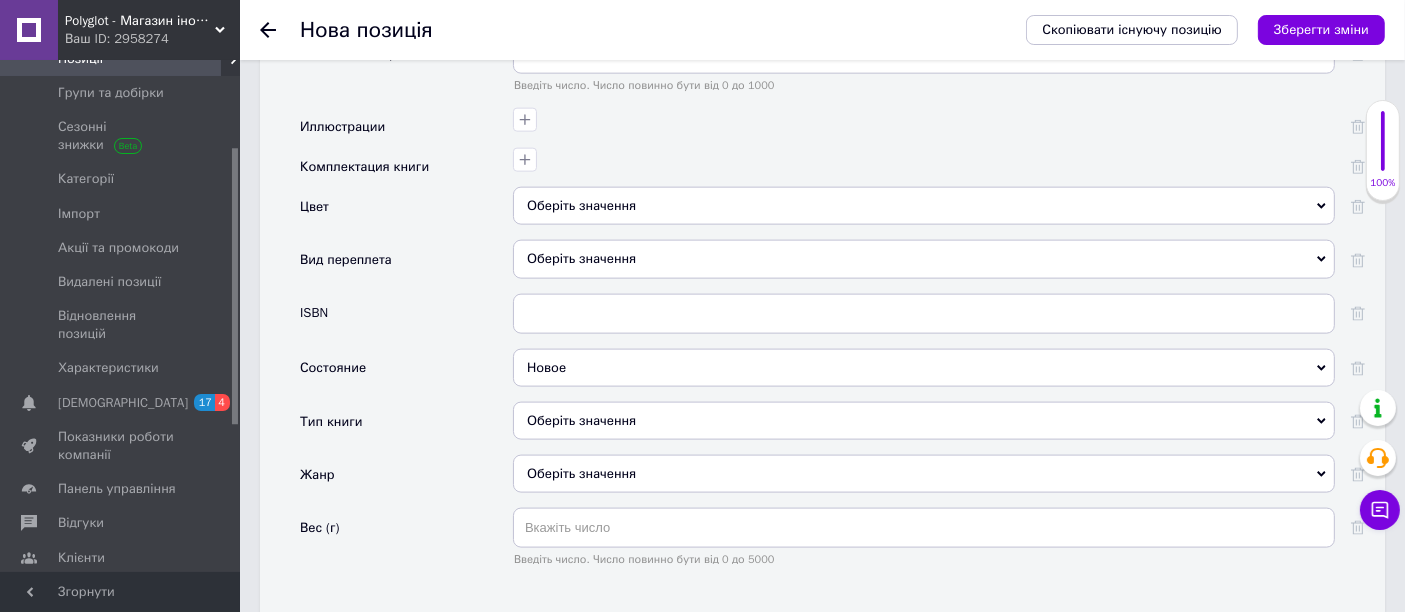 scroll, scrollTop: 2620, scrollLeft: 0, axis: vertical 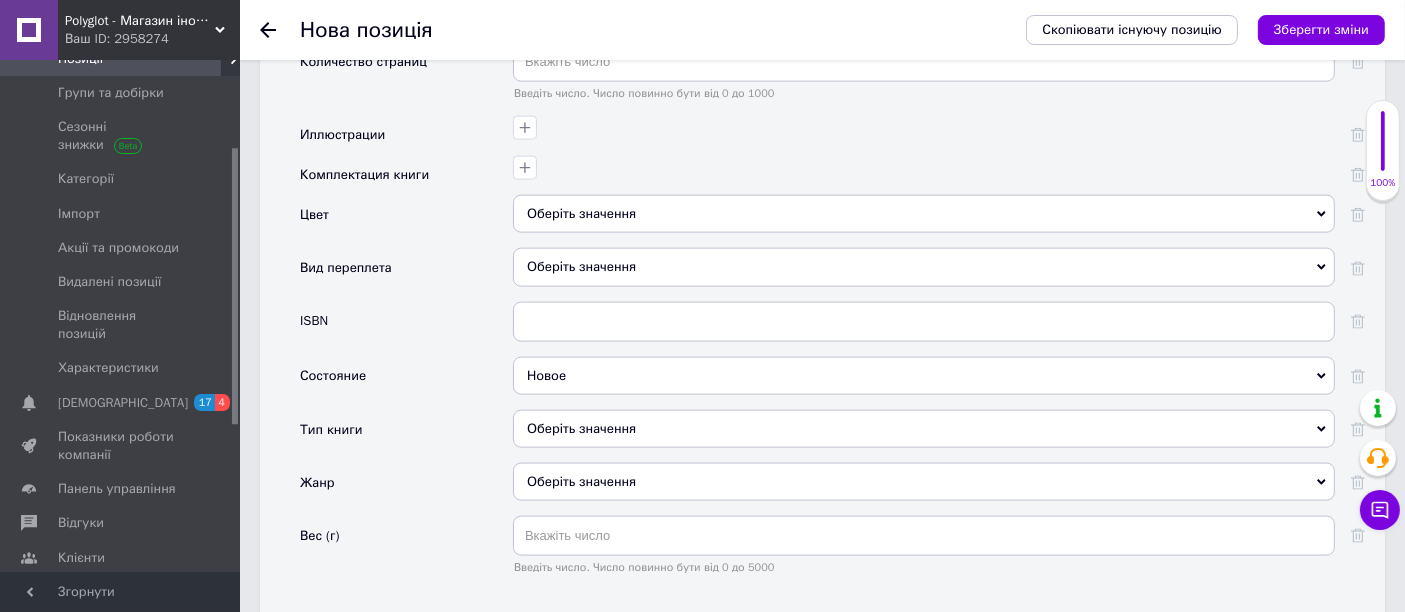 click at bounding box center (924, 329) 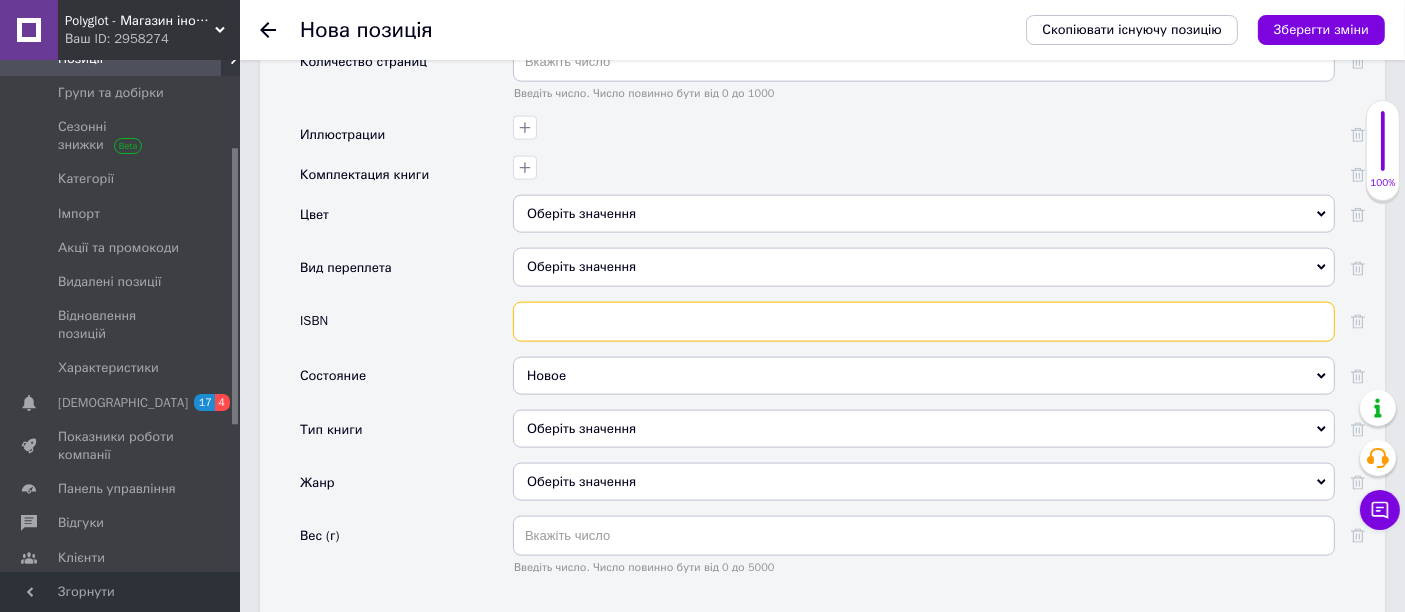 click at bounding box center [924, 322] 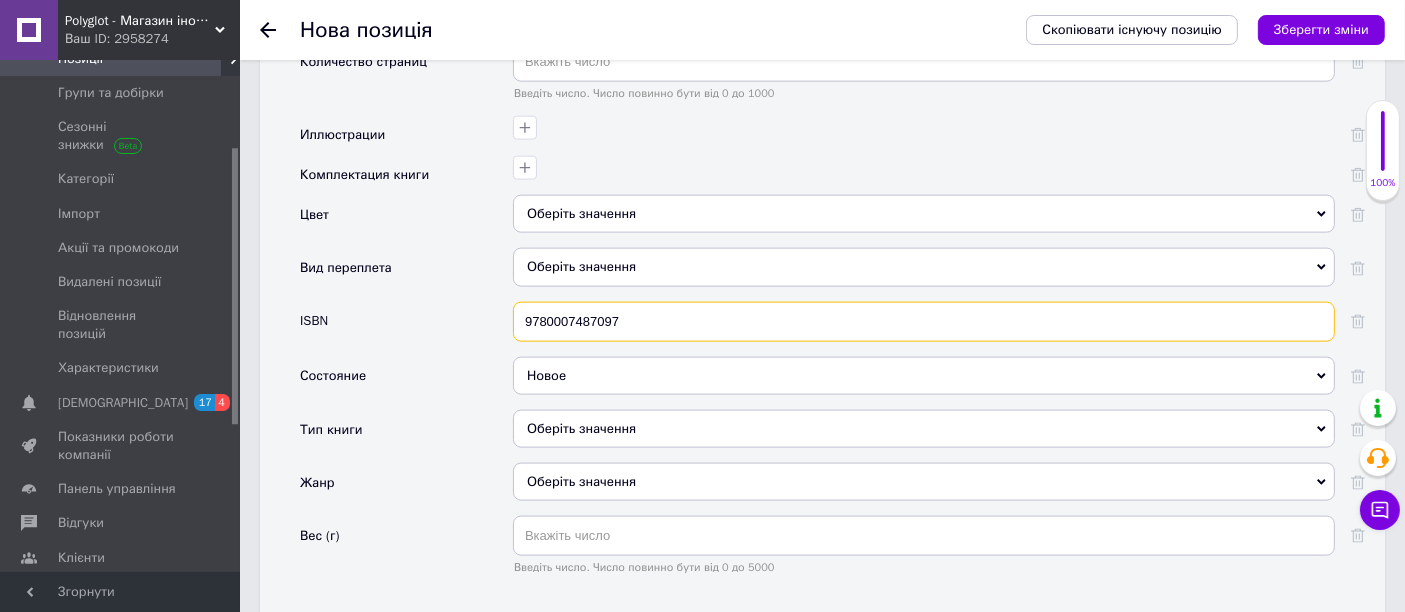 type on "9780007487097" 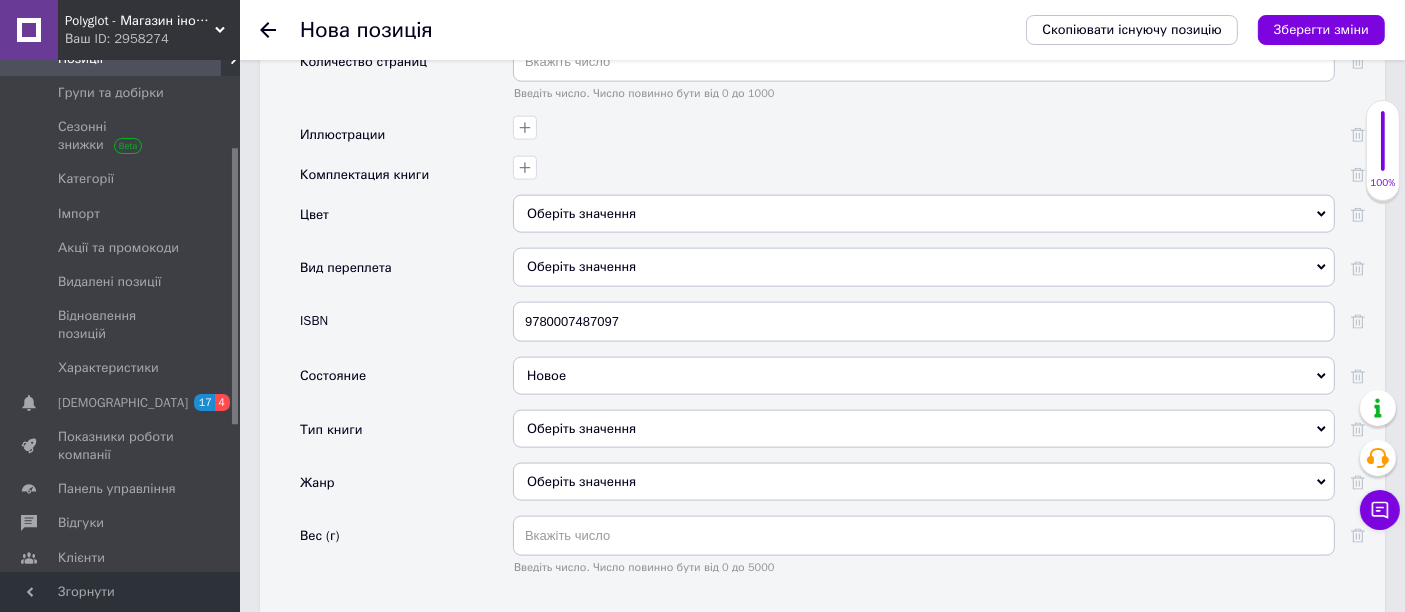 click on "ISBN" at bounding box center (406, 329) 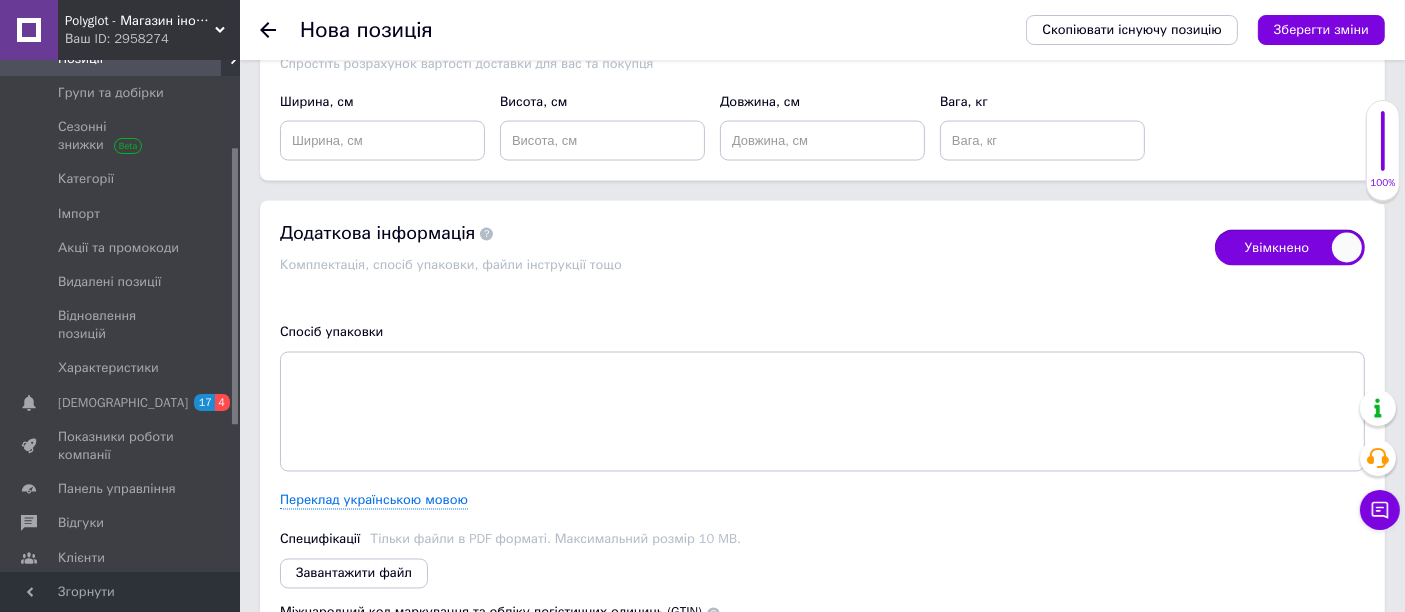 scroll, scrollTop: 3508, scrollLeft: 0, axis: vertical 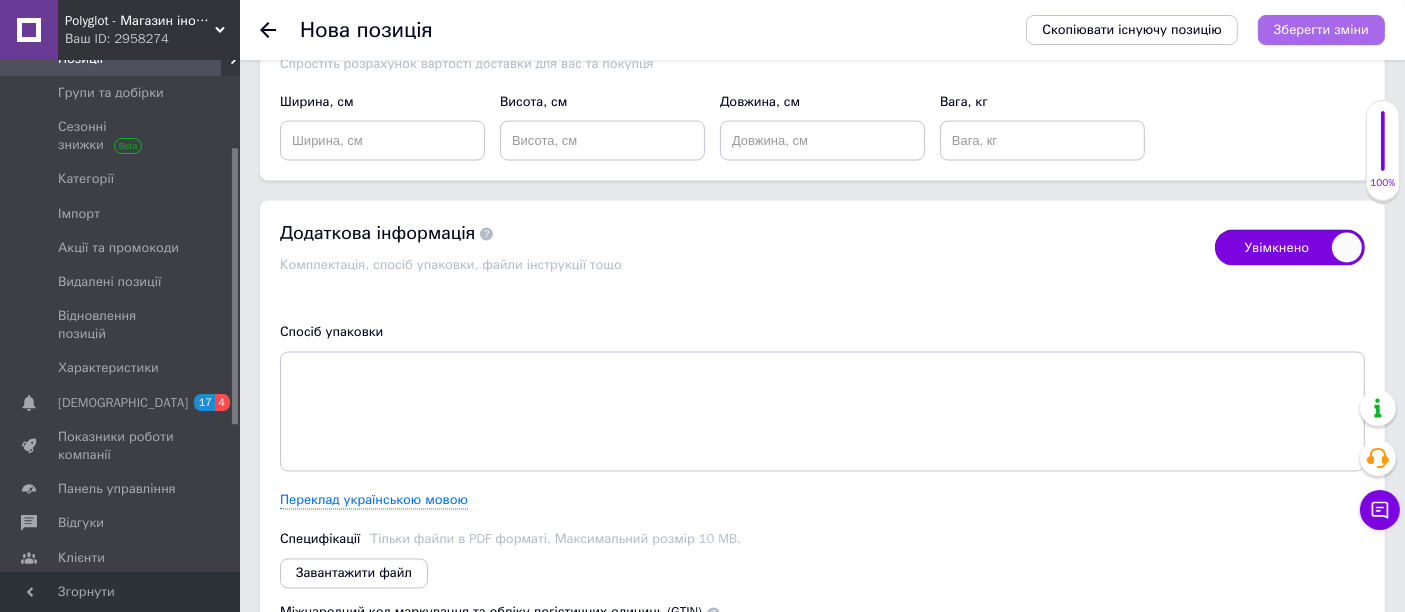click on "Зберегти зміни" at bounding box center [1321, 30] 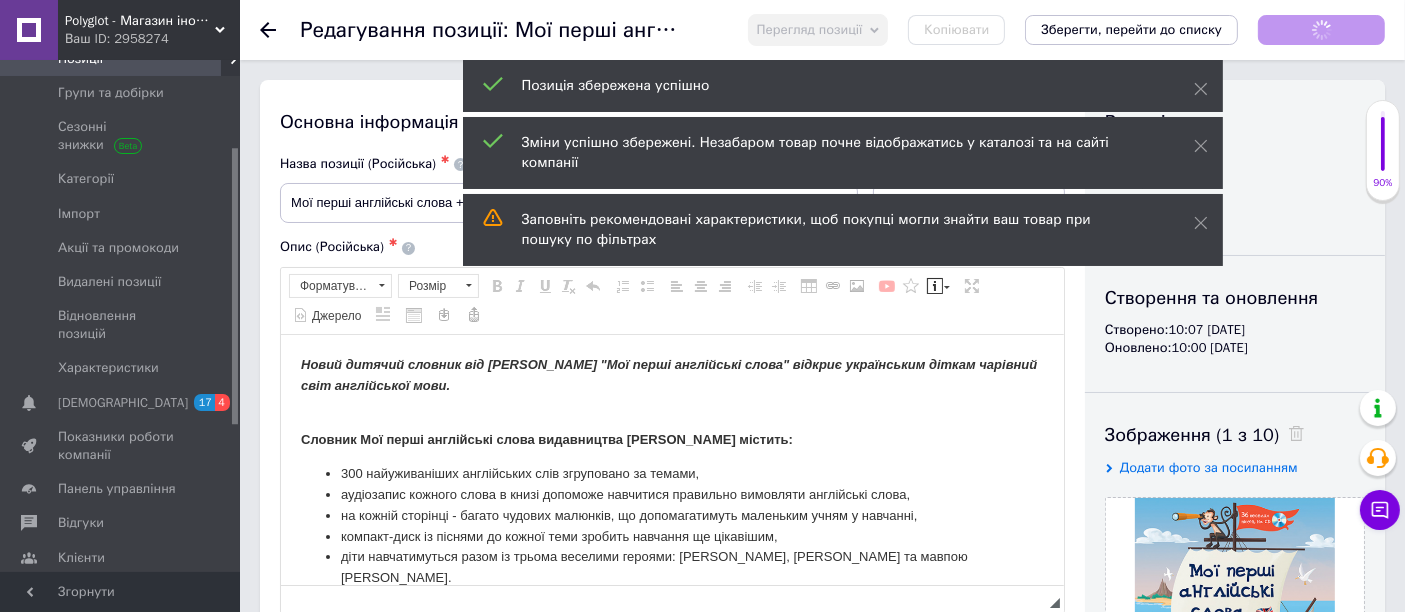 scroll, scrollTop: 0, scrollLeft: 0, axis: both 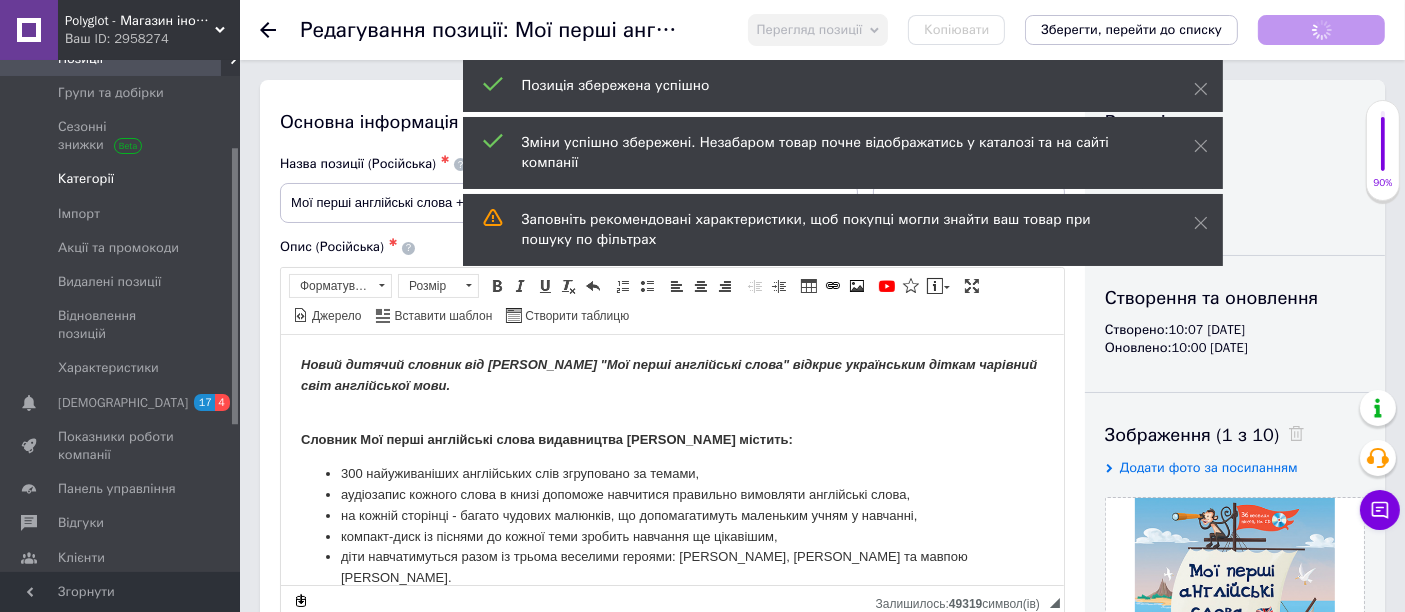 checkbox on "true" 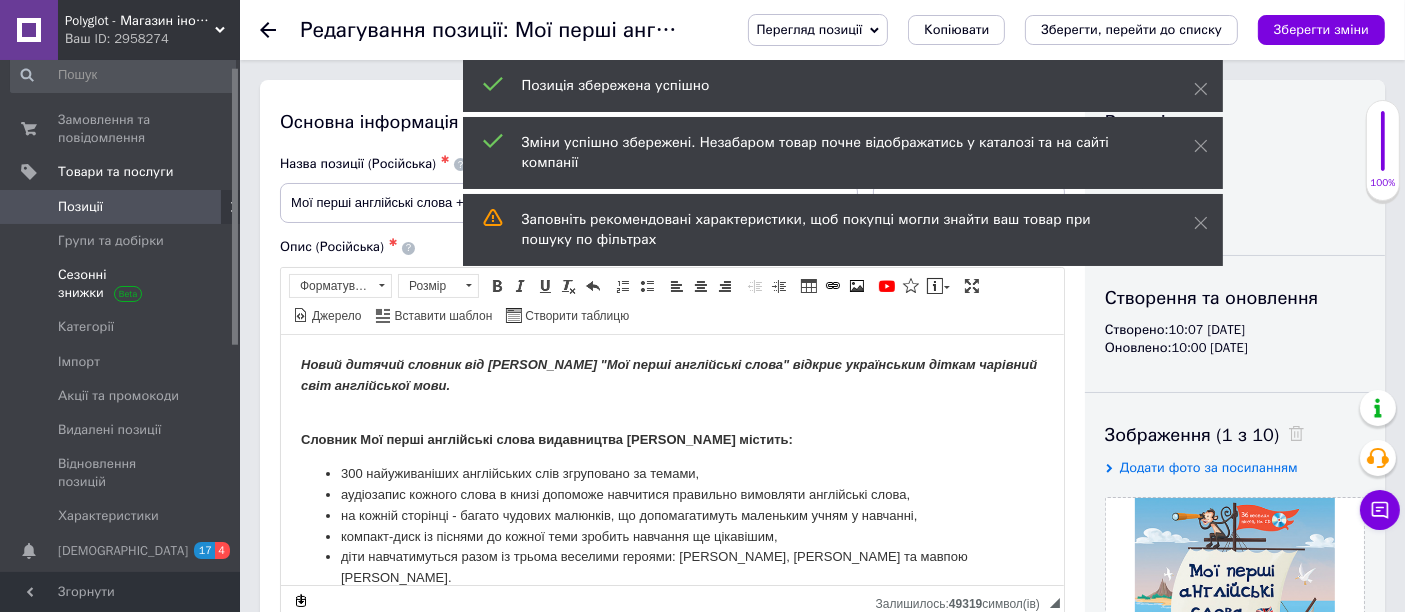 scroll, scrollTop: 11, scrollLeft: 0, axis: vertical 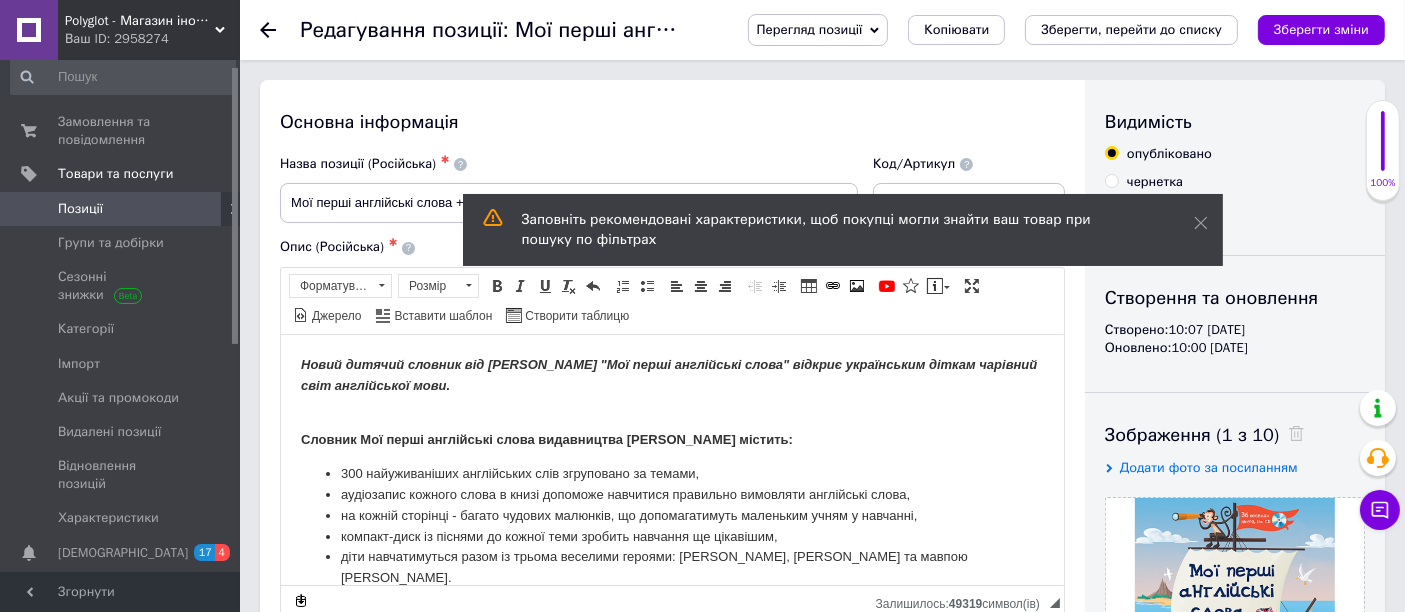 click on "Позиції" at bounding box center (123, 209) 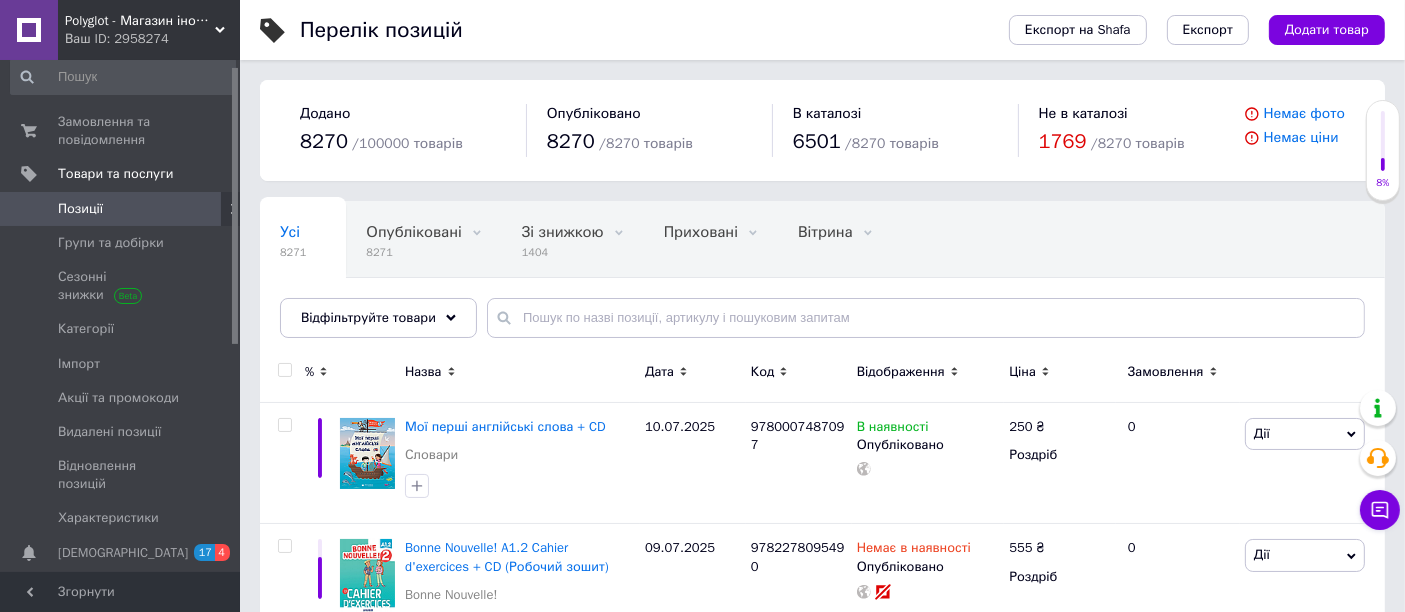 click on "Усі 8271 Опубліковані 8271 Видалити Редагувати Зі знижкою 1404 Видалити Редагувати Приховані 0 Видалити Редагувати Вітрина 0 Видалити Редагувати Без характеристик 1092 Видалити Редагувати Ok Відфільтровано...  Зберегти" at bounding box center (822, 279) 